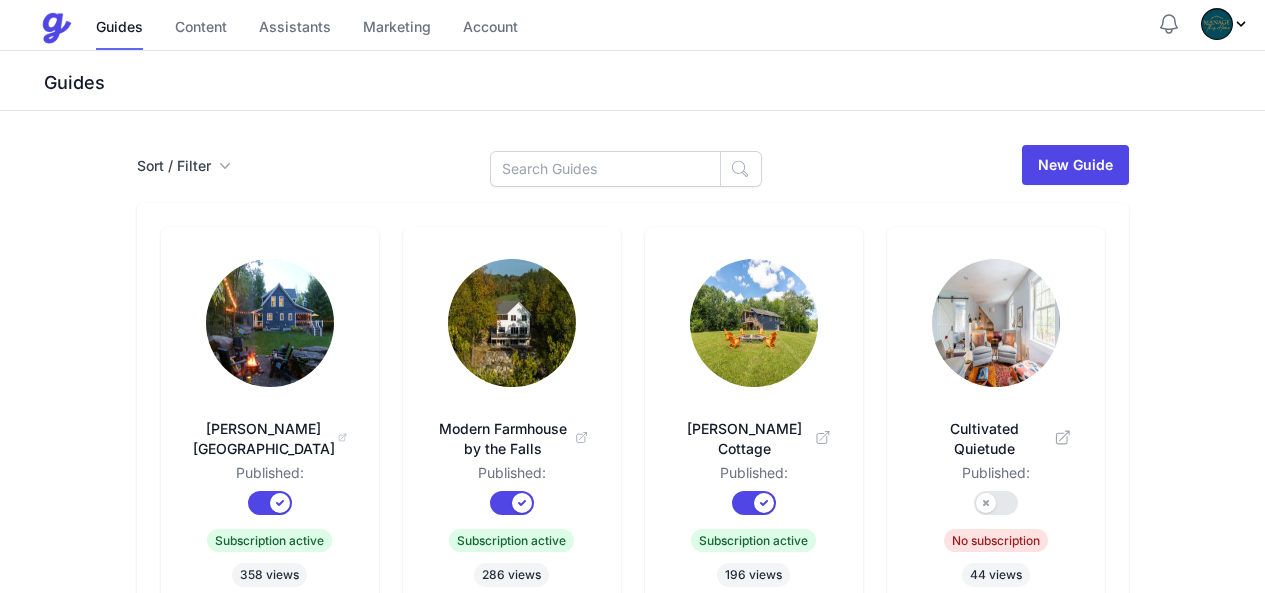 scroll, scrollTop: 0, scrollLeft: 0, axis: both 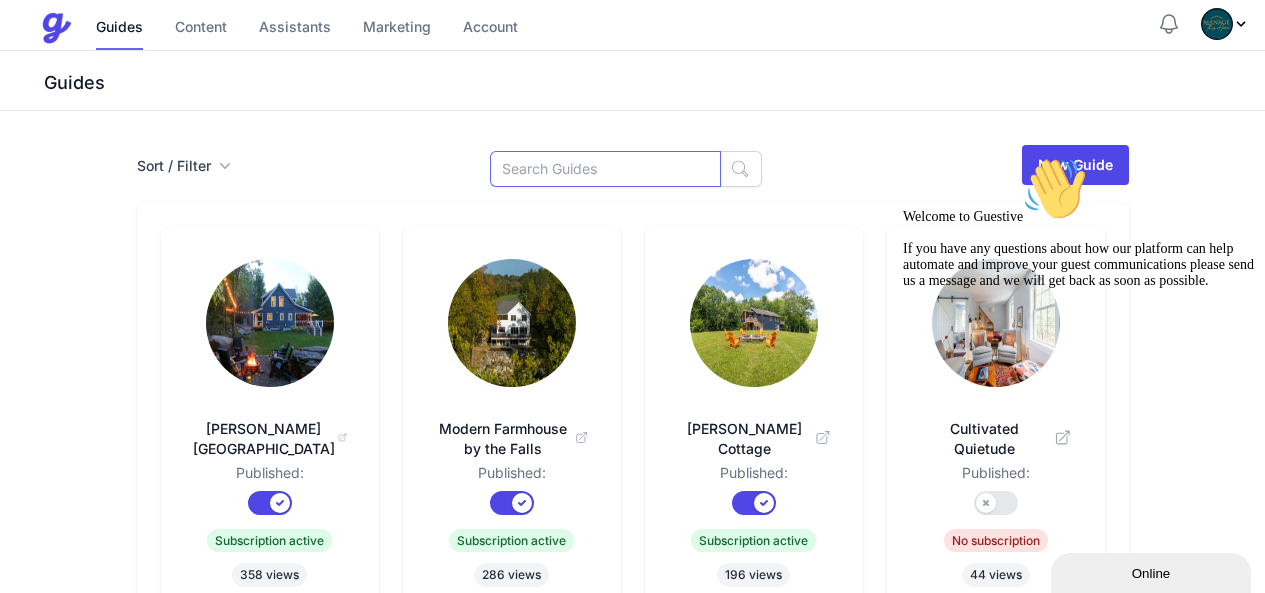 click at bounding box center (605, 169) 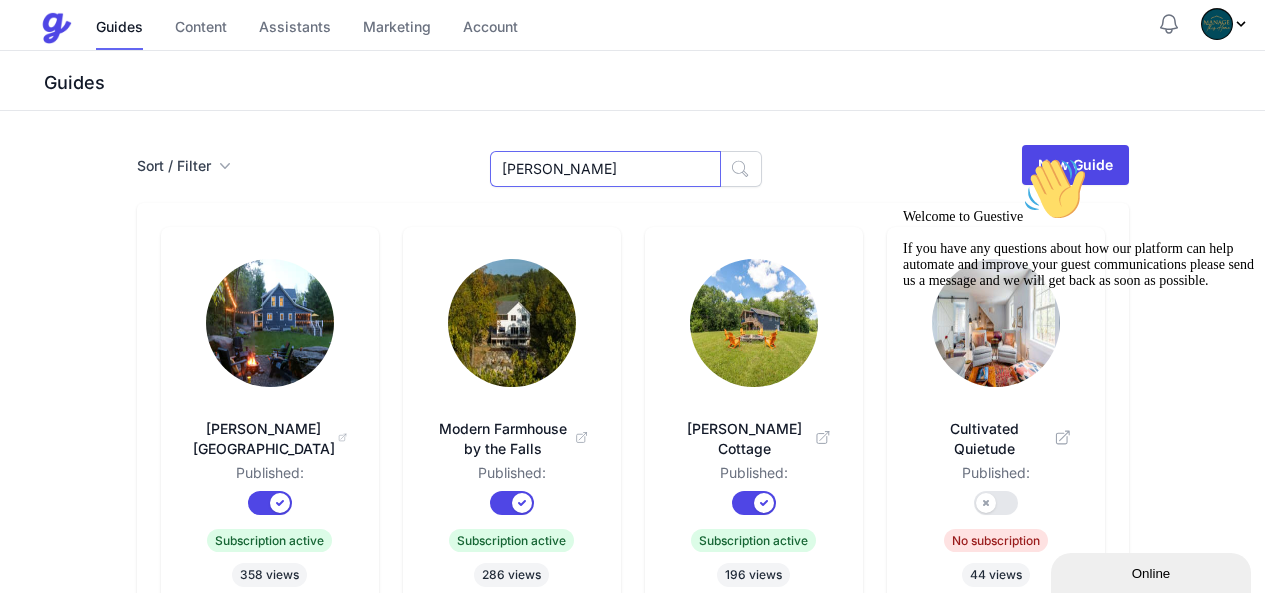 scroll, scrollTop: 200, scrollLeft: 0, axis: vertical 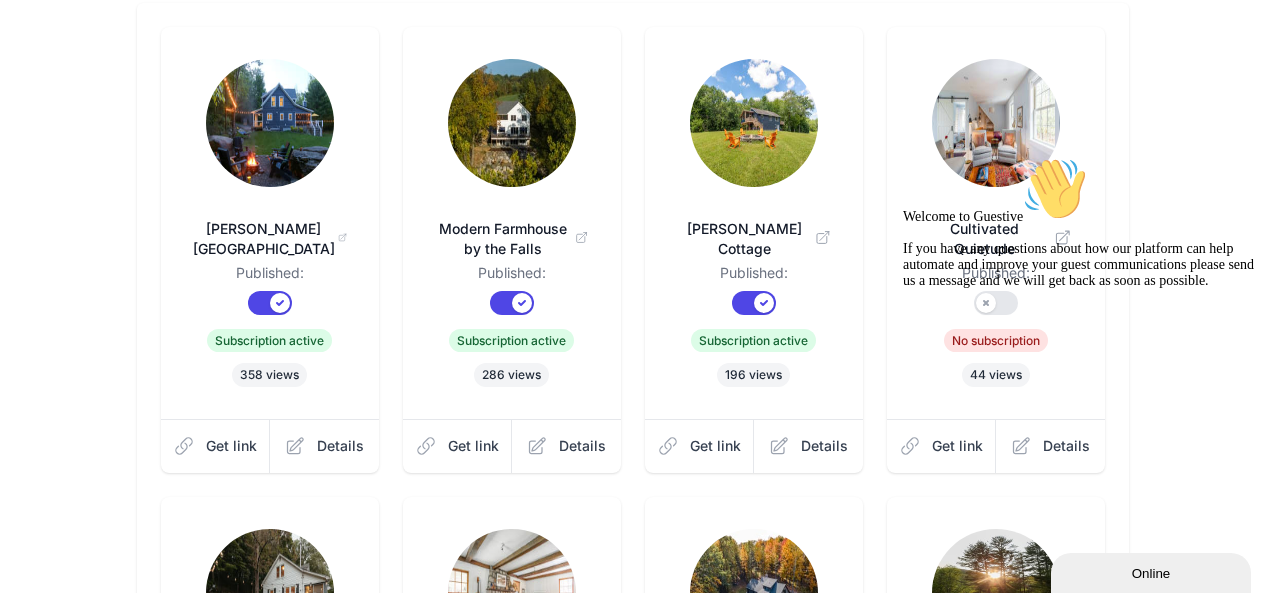 type on "[PERSON_NAME]" 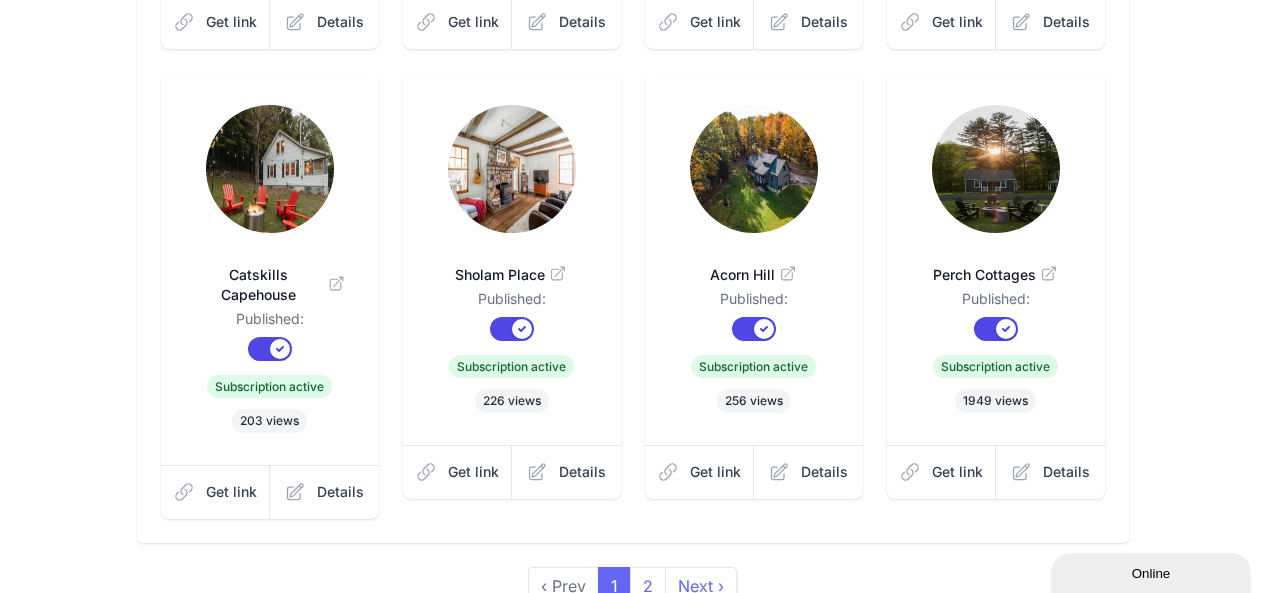 scroll, scrollTop: 720, scrollLeft: 0, axis: vertical 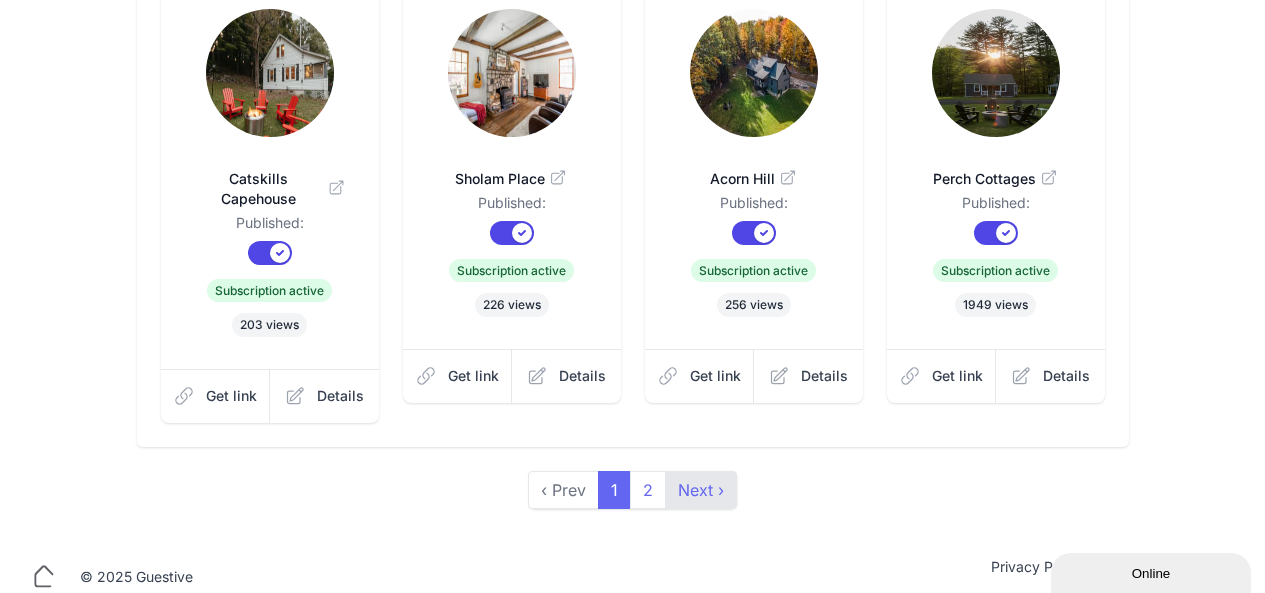 click on "Next ›" at bounding box center [701, 490] 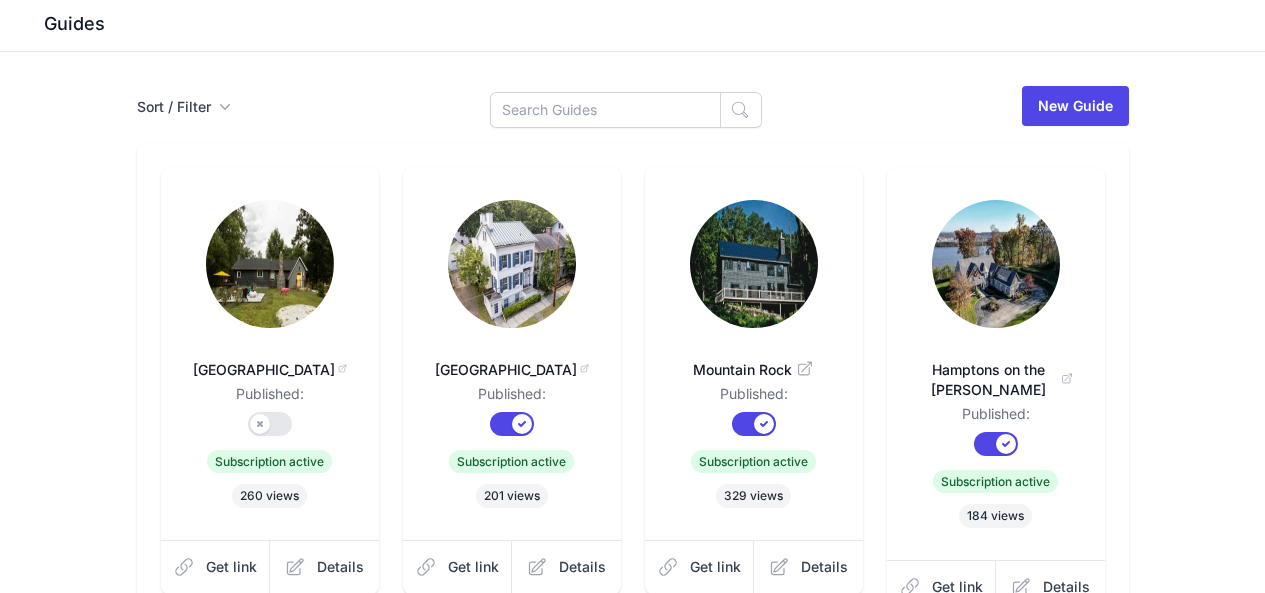 scroll, scrollTop: 0, scrollLeft: 0, axis: both 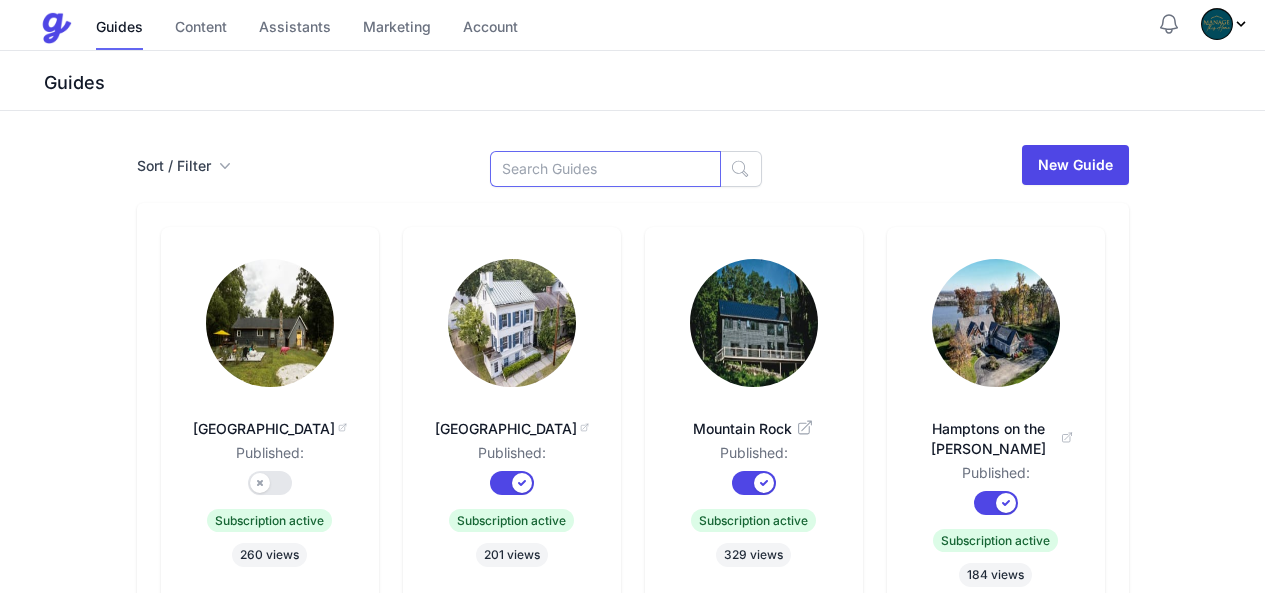 click at bounding box center [605, 169] 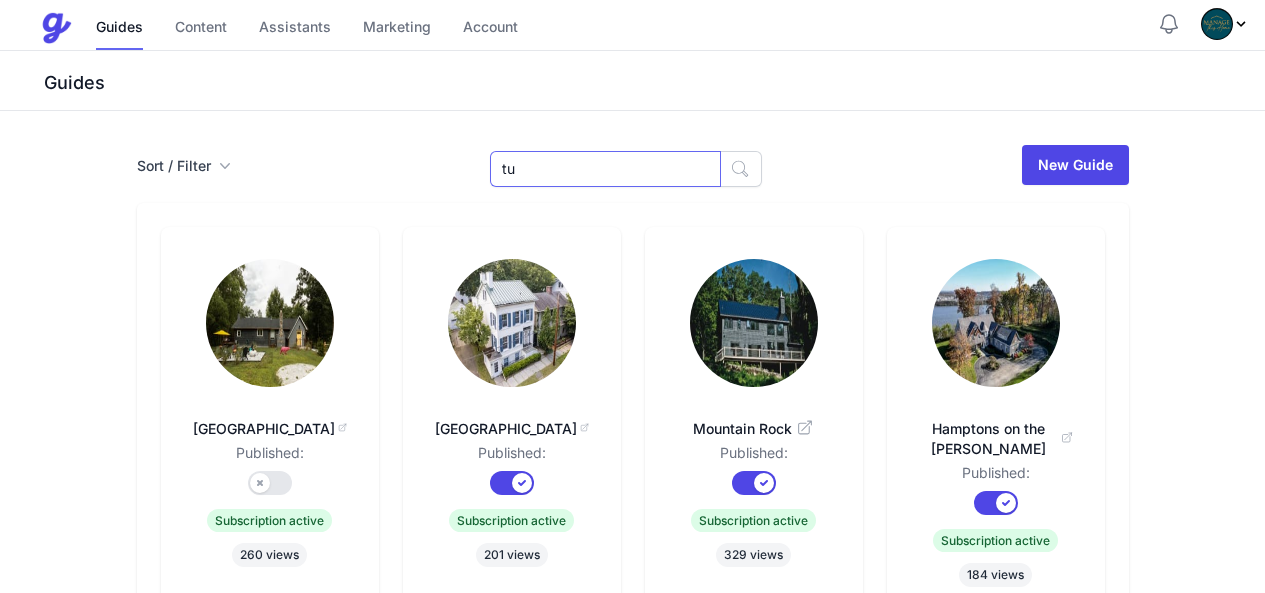 type on "t" 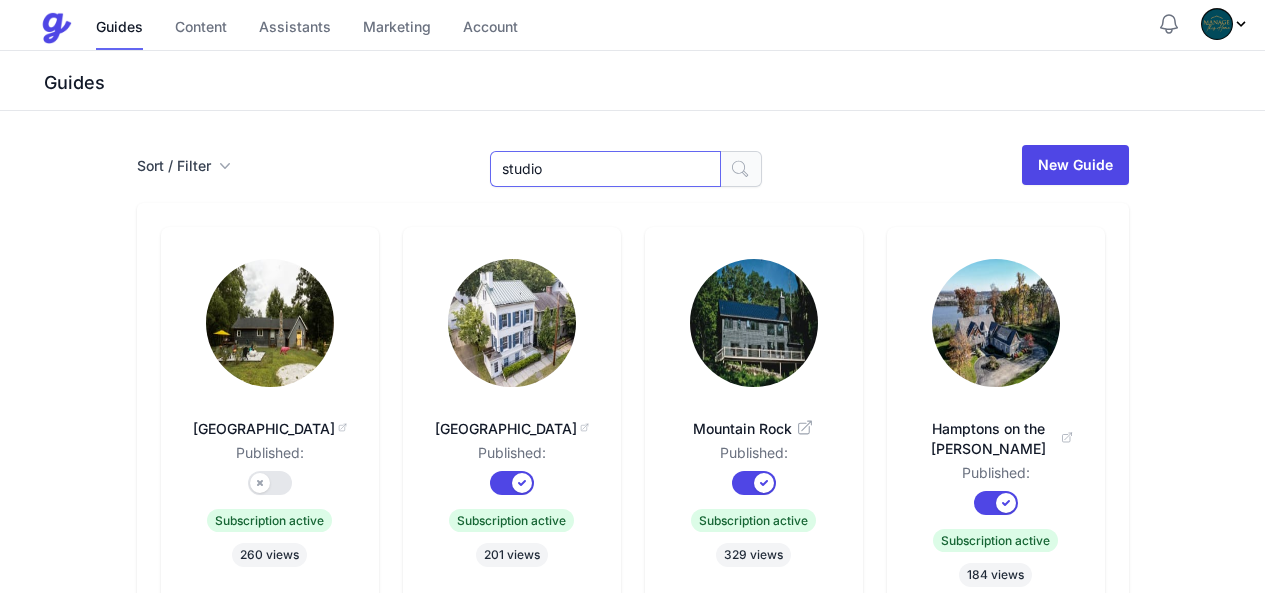 type on "studio" 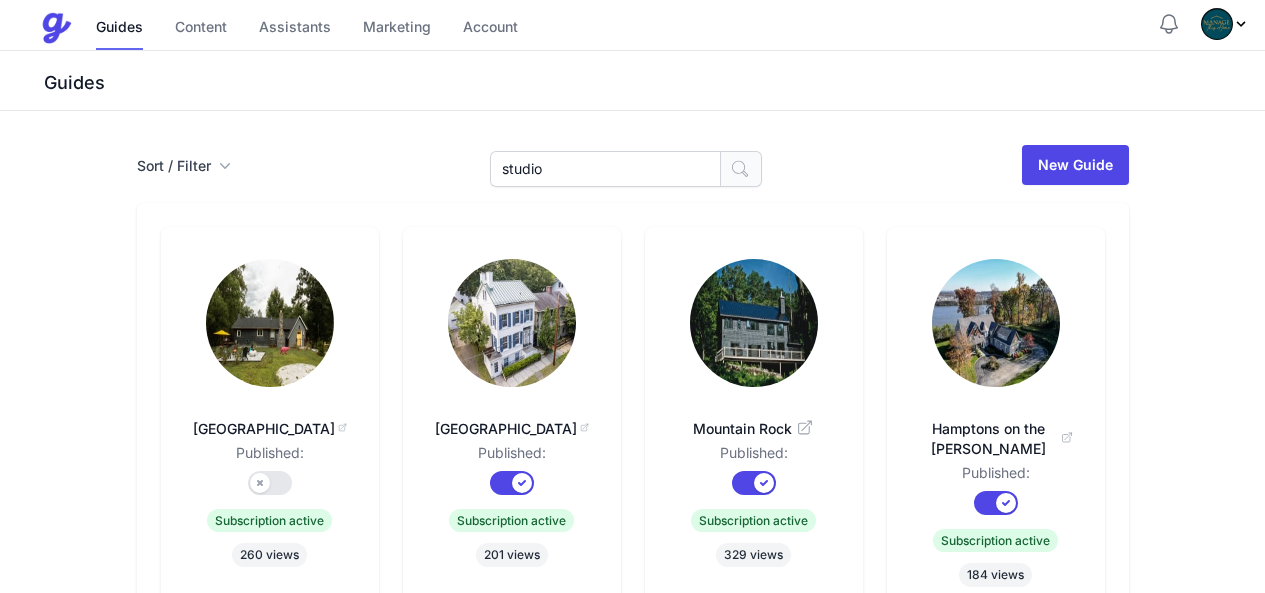 click 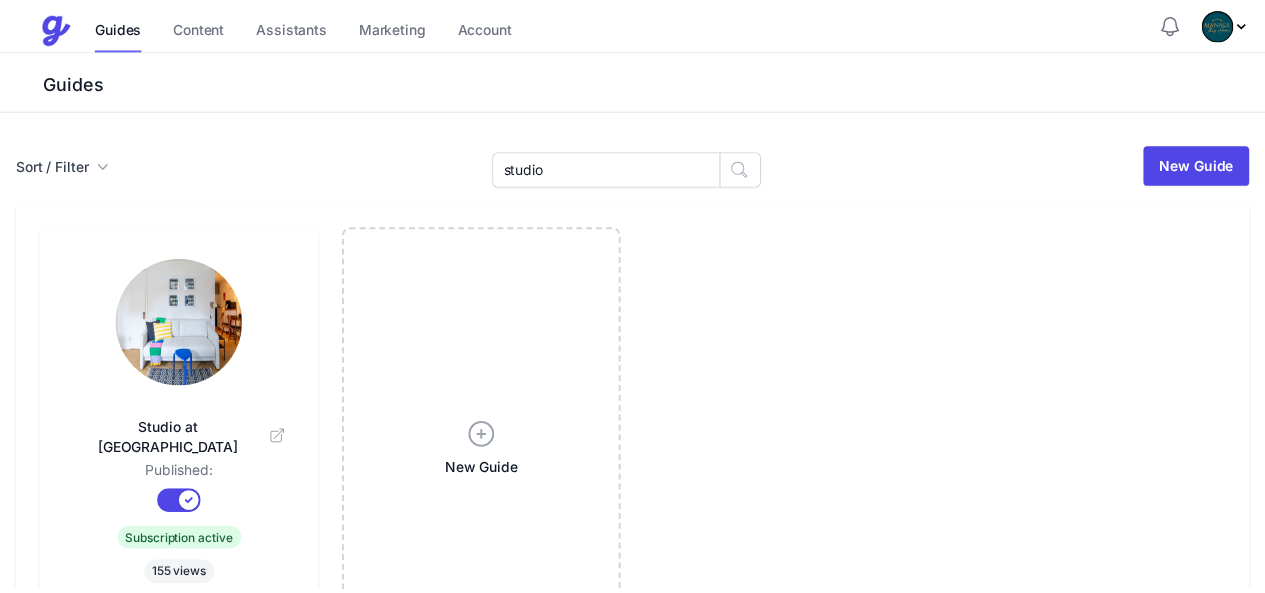 scroll, scrollTop: 0, scrollLeft: 0, axis: both 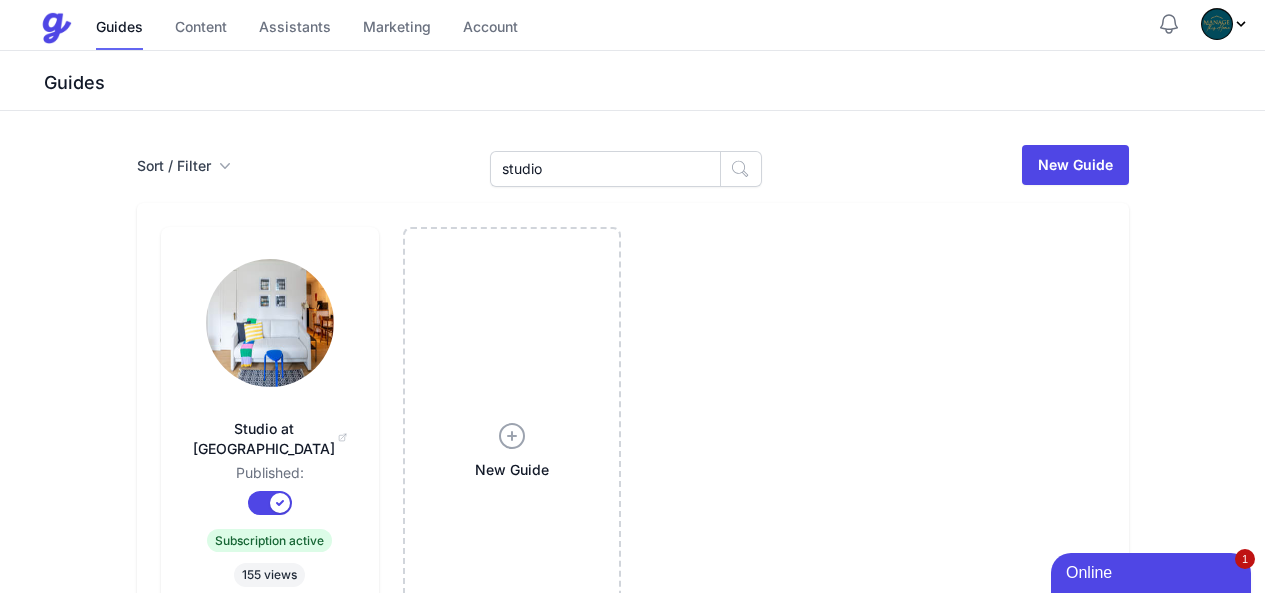 click at bounding box center (270, 323) 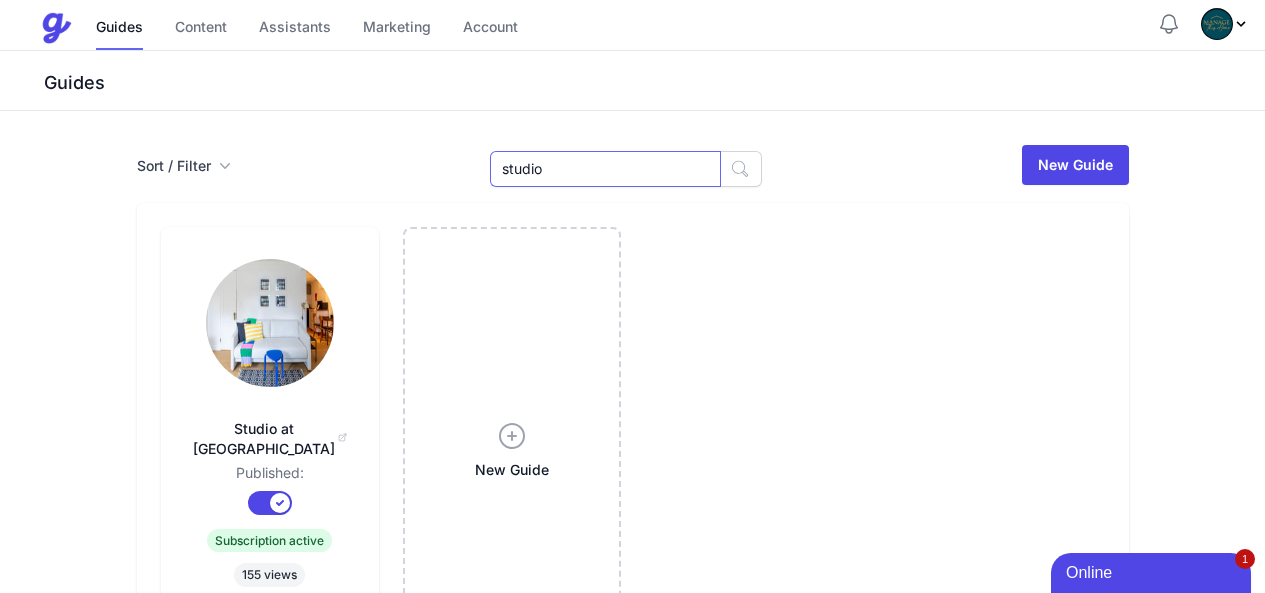 click on "studio" at bounding box center (605, 169) 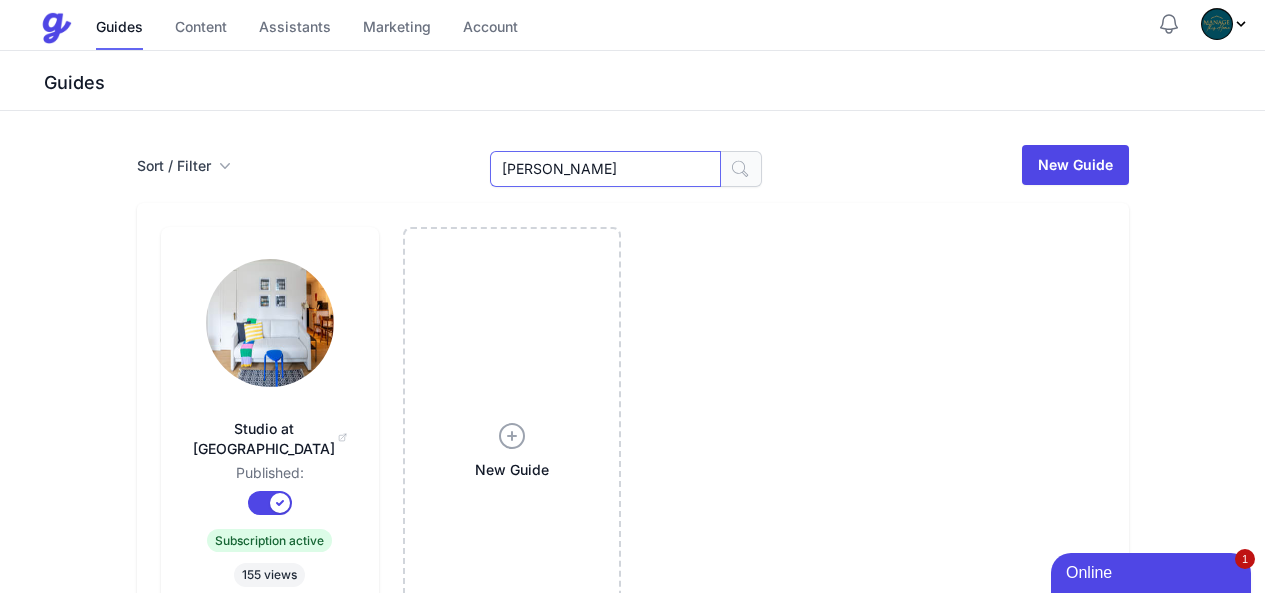 type on "dowe" 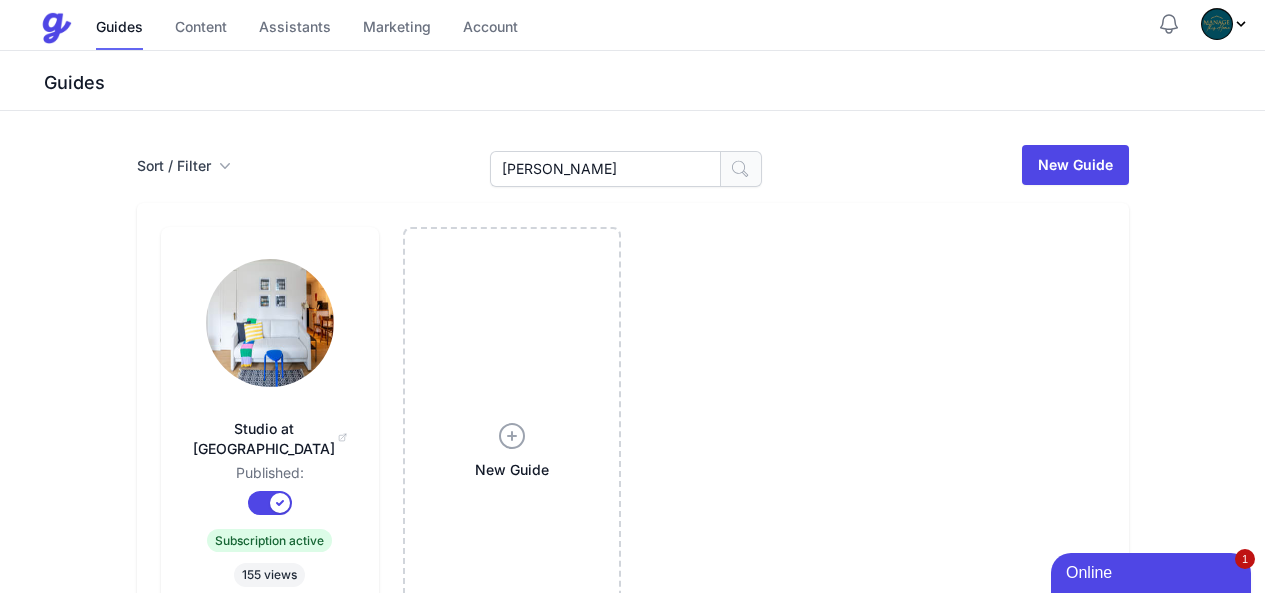 click 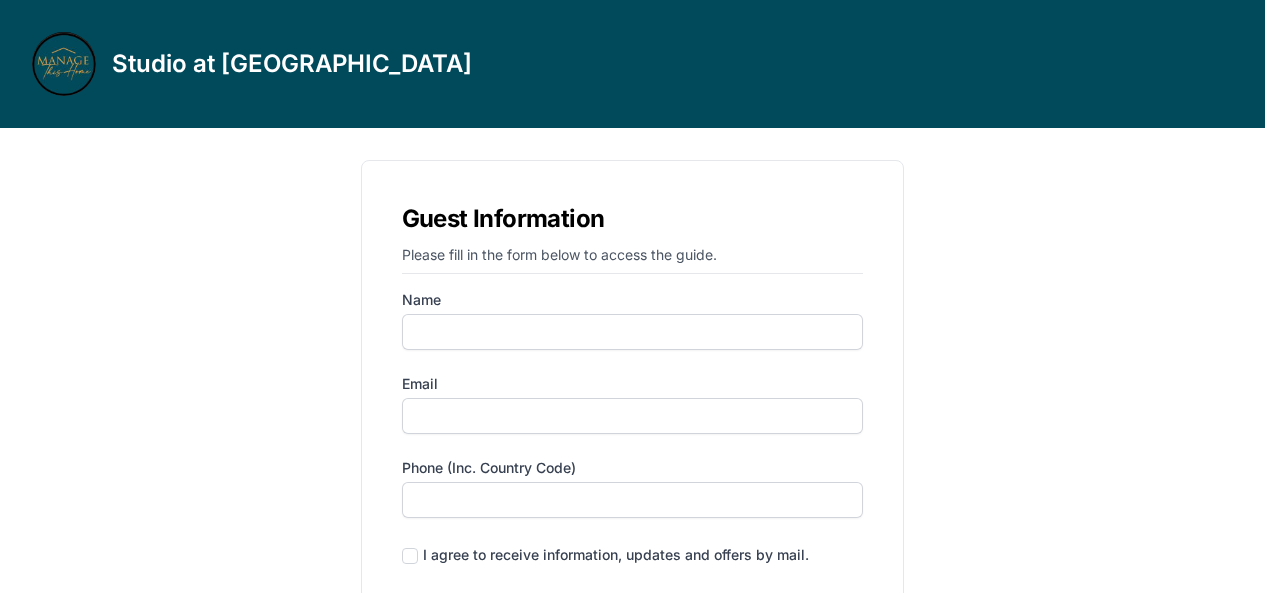 scroll, scrollTop: 0, scrollLeft: 0, axis: both 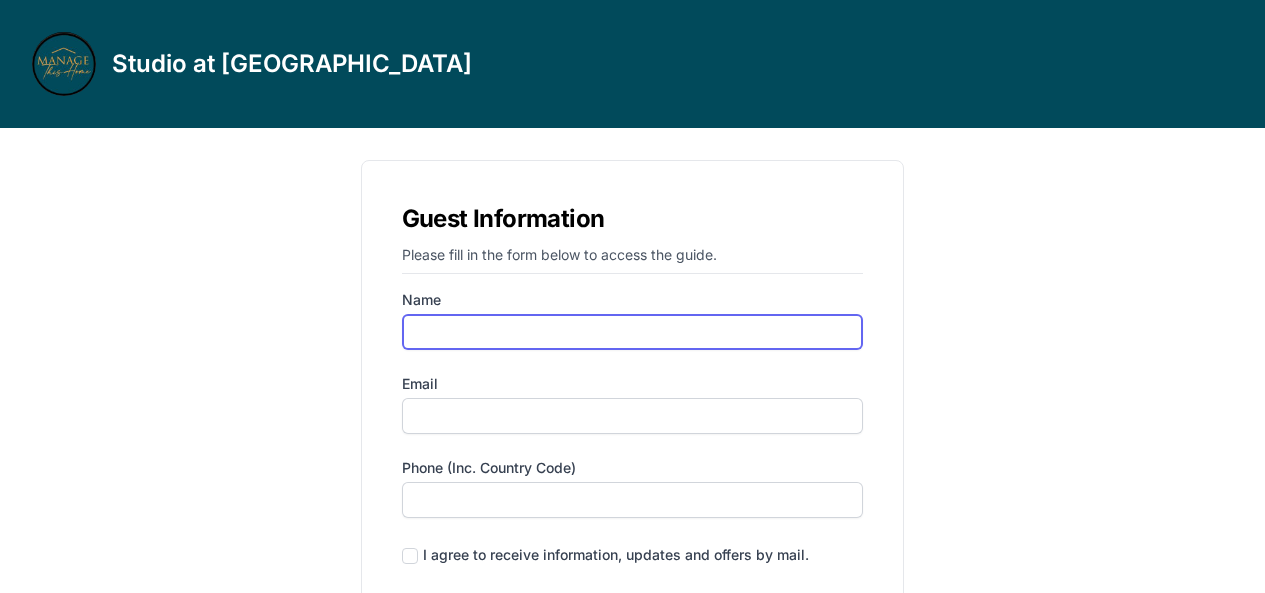 click on "Name" at bounding box center [633, 332] 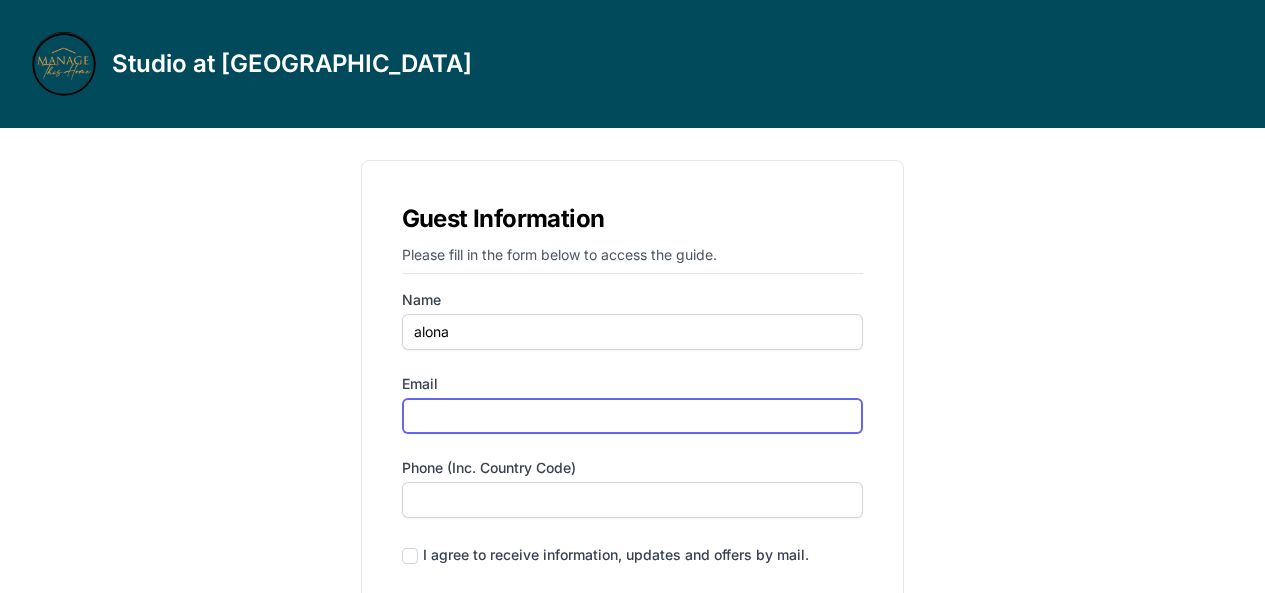 click on "Email" at bounding box center (633, 416) 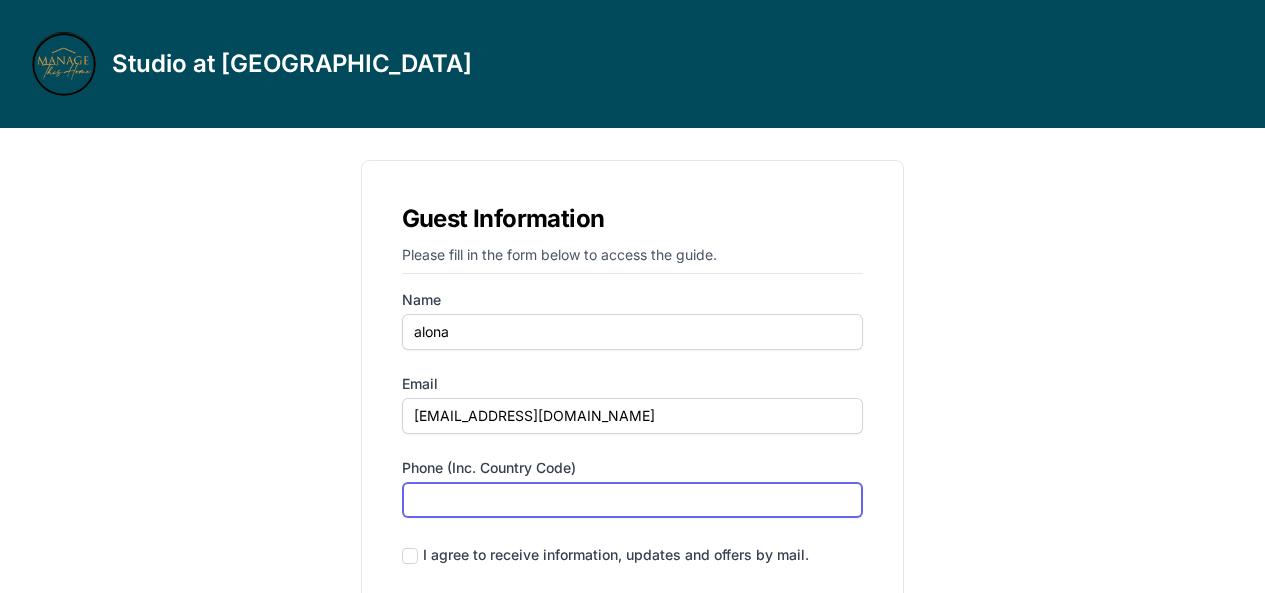 click on "Phone (inc. country code)" at bounding box center [633, 500] 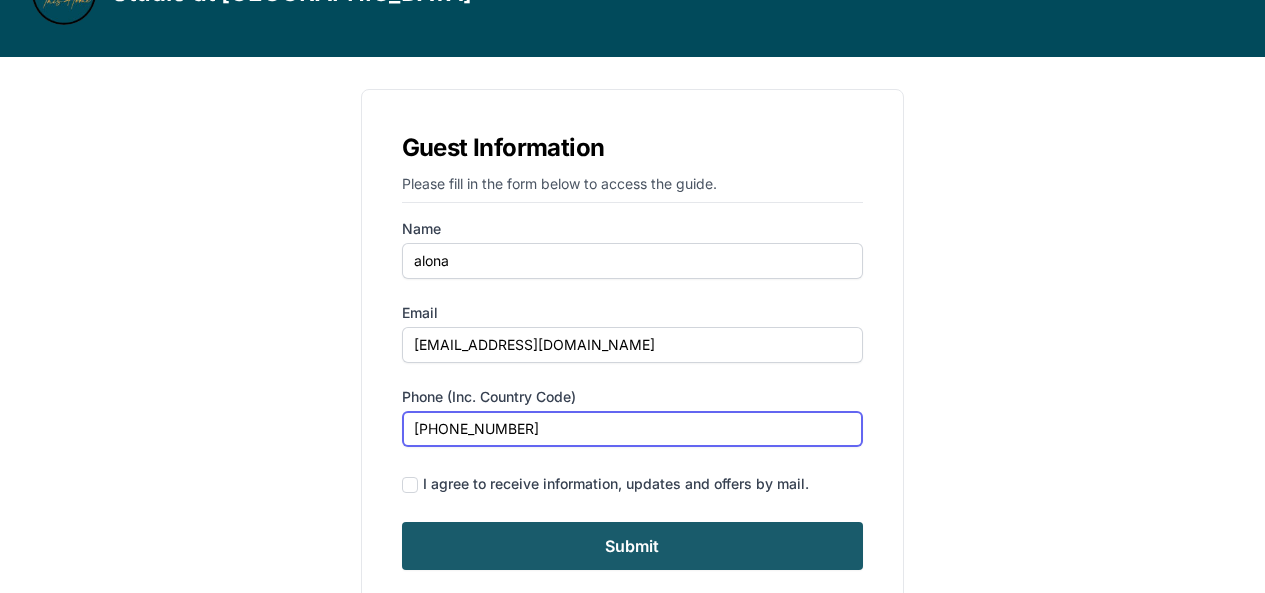 scroll, scrollTop: 145, scrollLeft: 0, axis: vertical 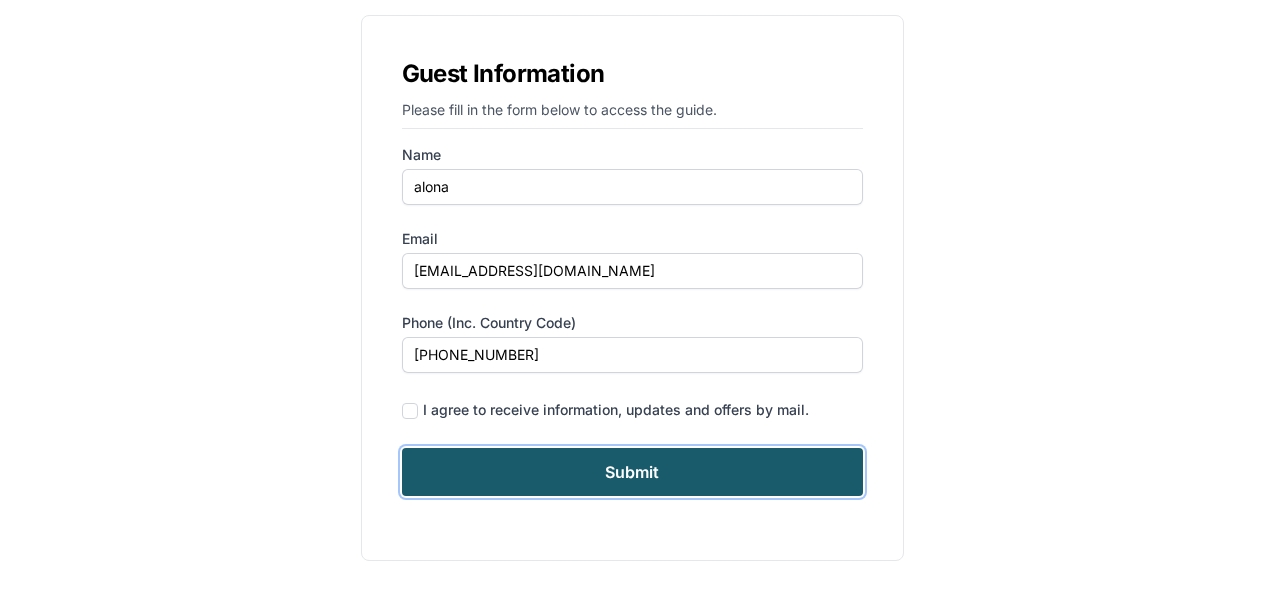 click on "Submit" at bounding box center [633, 472] 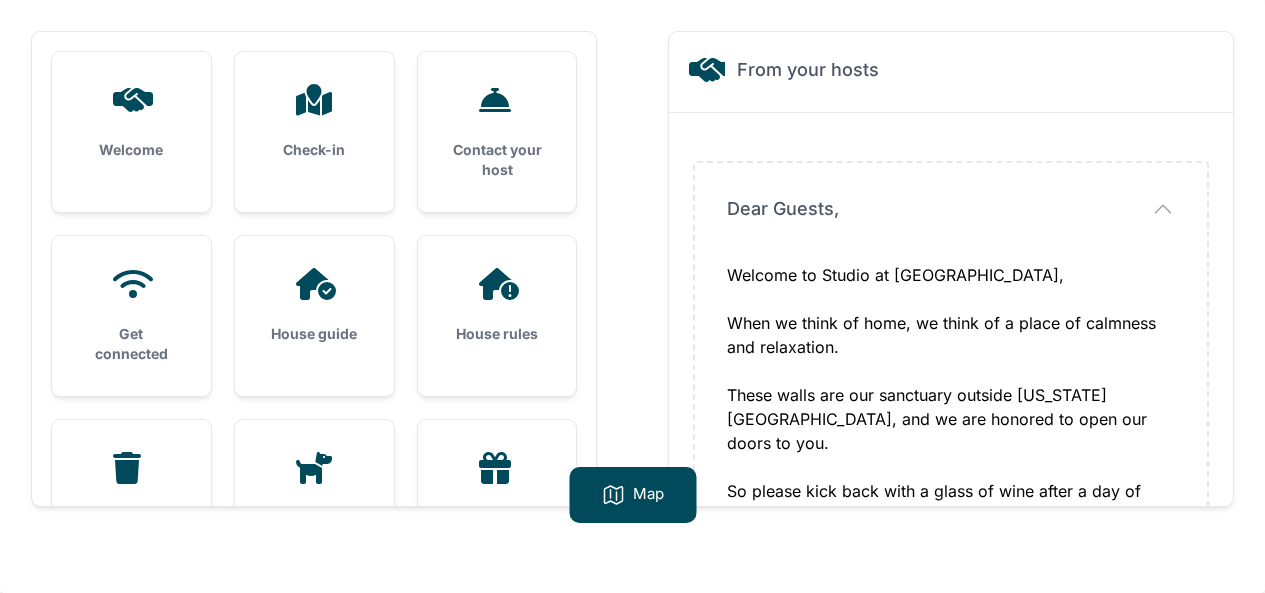scroll, scrollTop: 0, scrollLeft: 0, axis: both 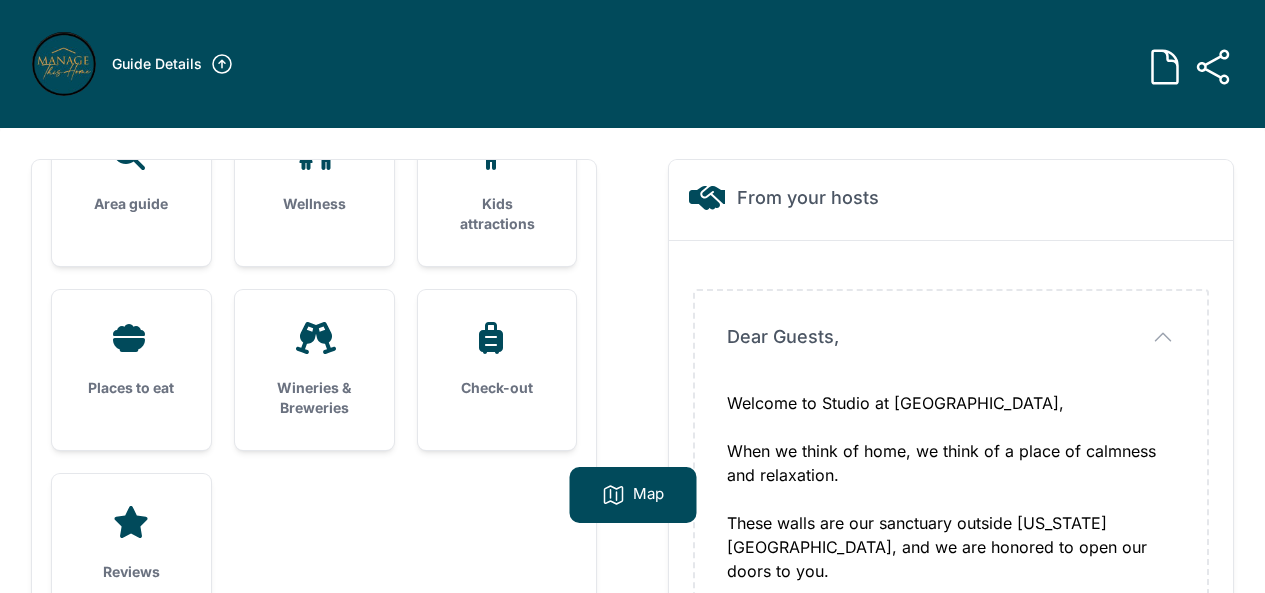 click on "Check-out" at bounding box center (497, 388) 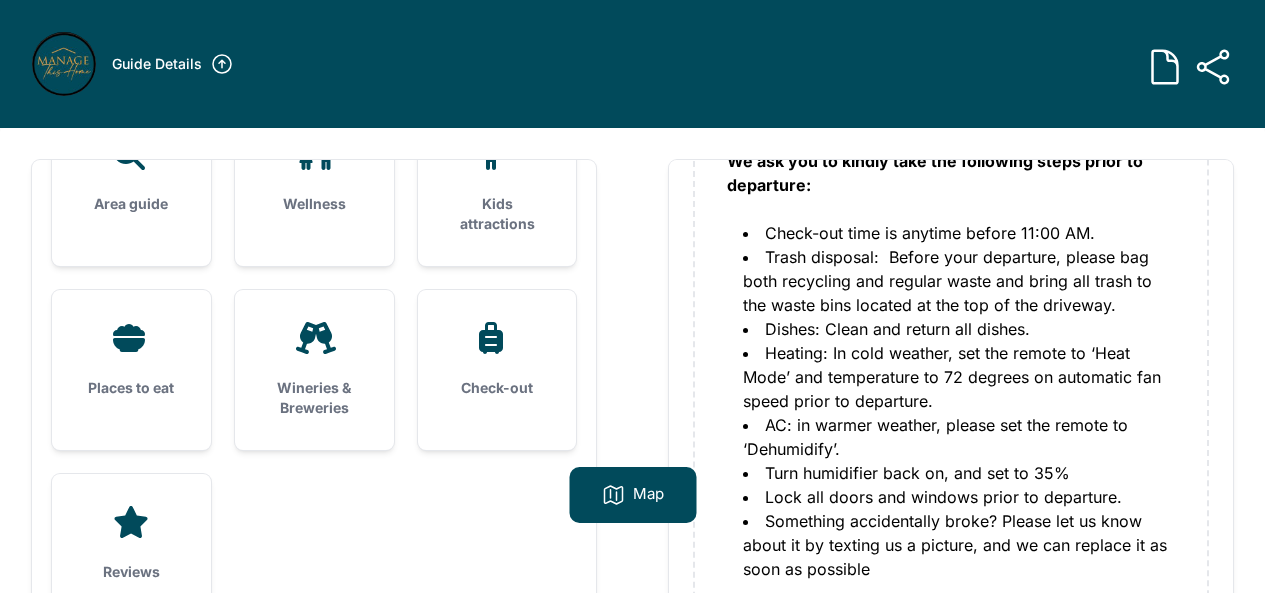 scroll, scrollTop: 247, scrollLeft: 0, axis: vertical 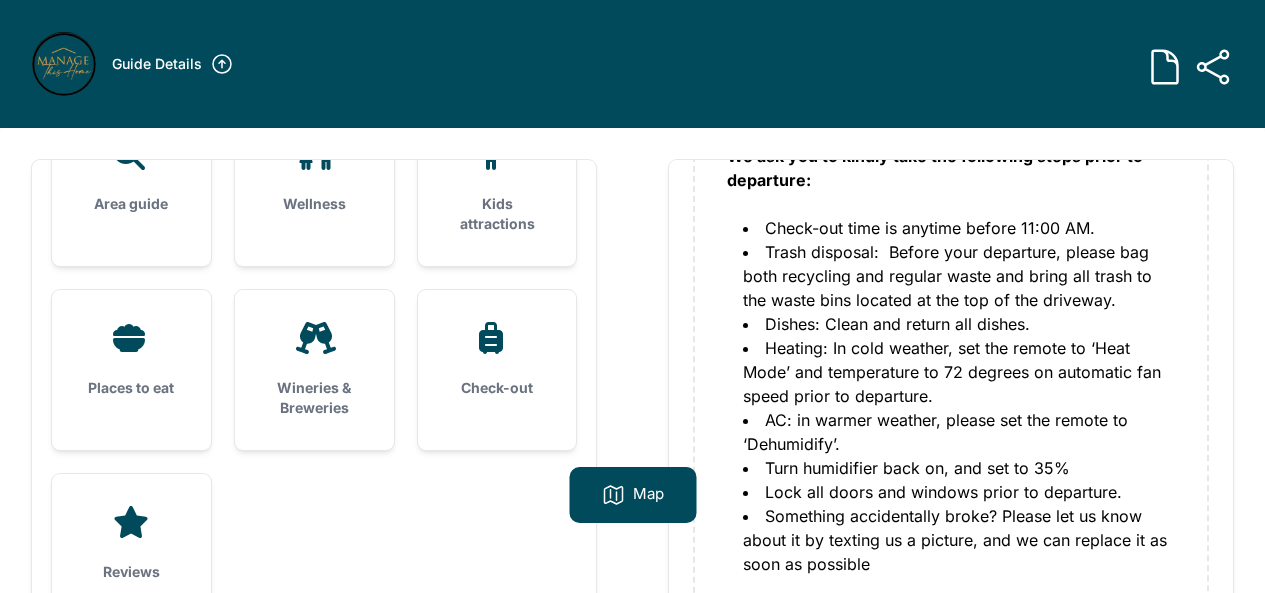 drag, startPoint x: 788, startPoint y: 474, endPoint x: 1110, endPoint y: 470, distance: 322.02484 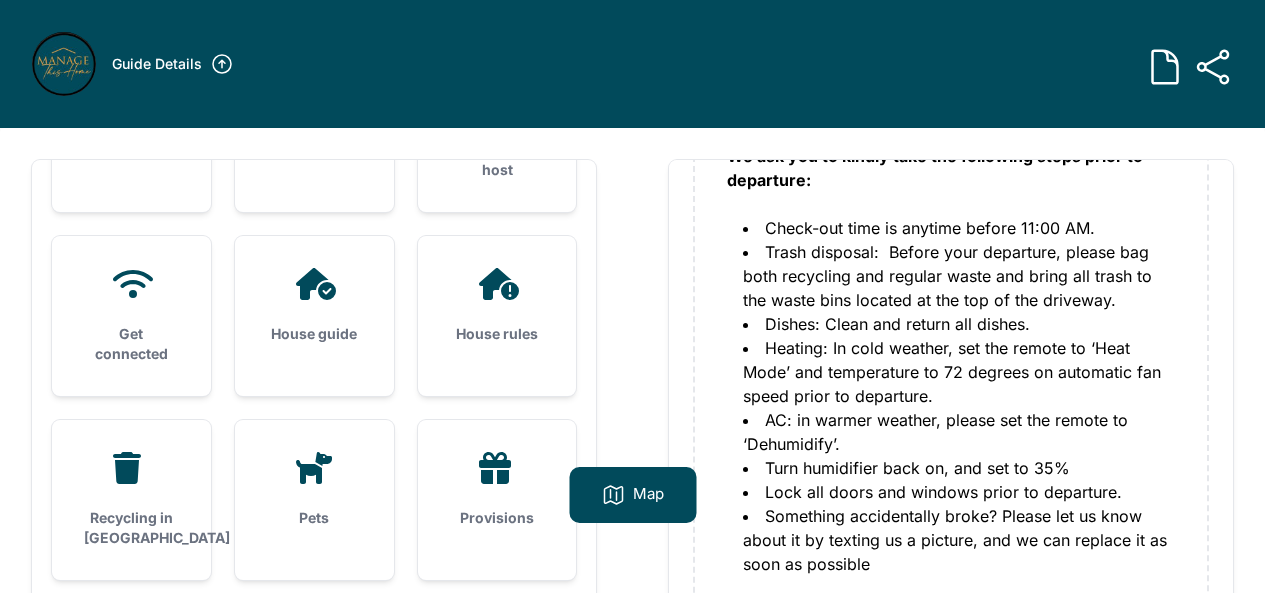 scroll, scrollTop: 126, scrollLeft: 0, axis: vertical 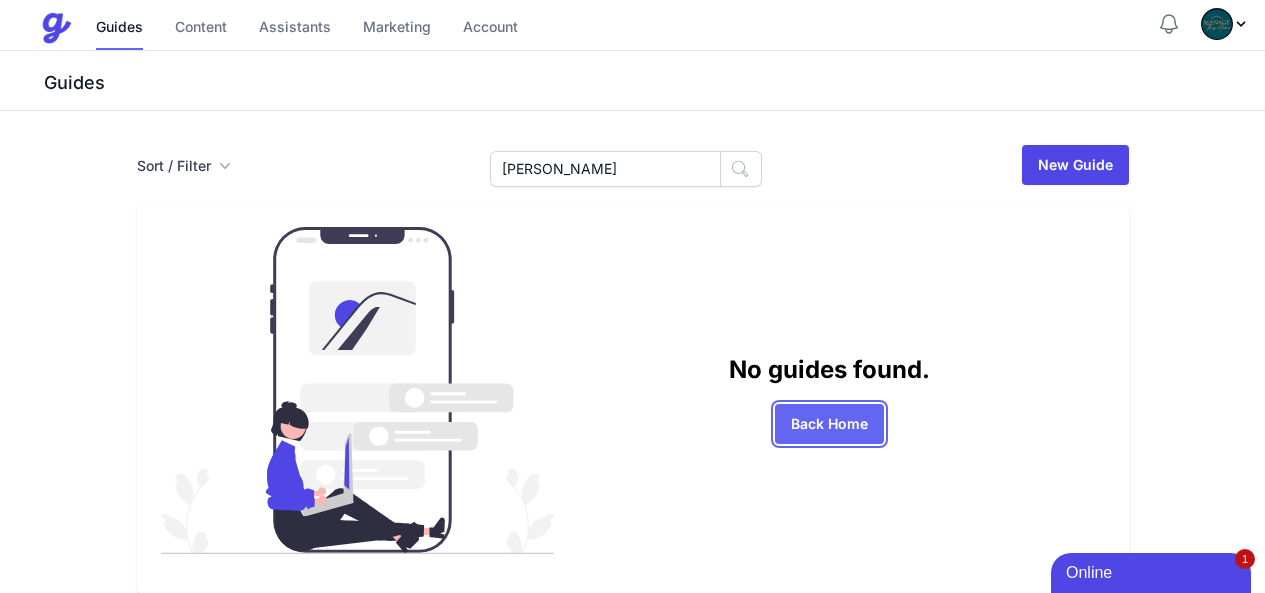 click on "Back Home" at bounding box center [829, 424] 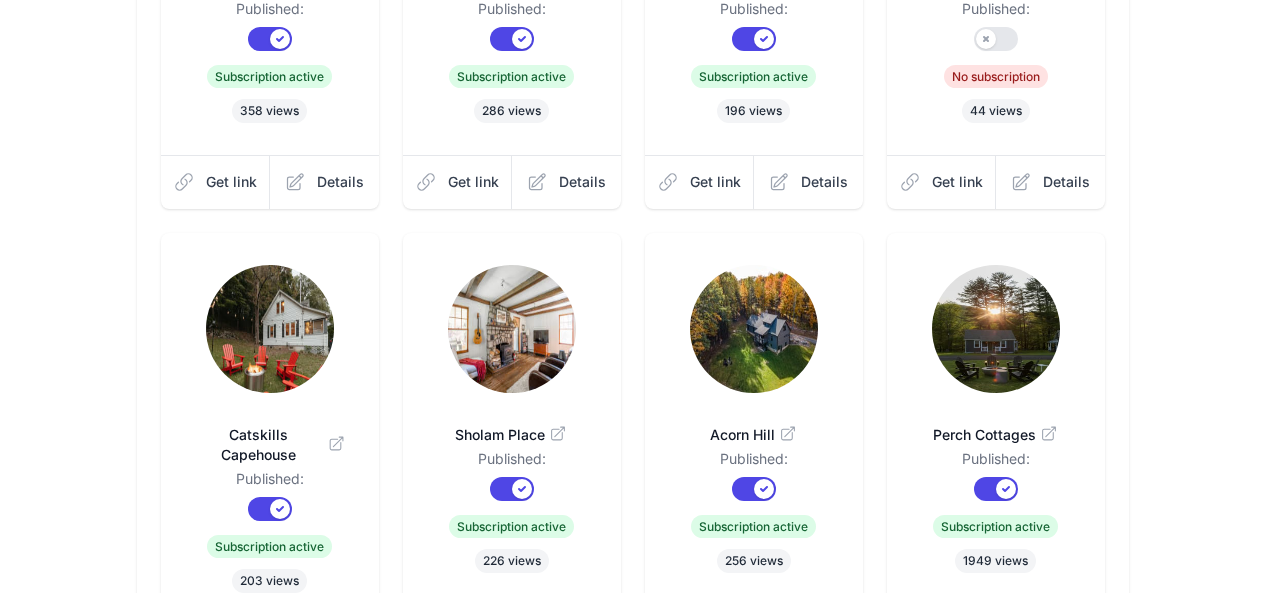 scroll, scrollTop: 500, scrollLeft: 0, axis: vertical 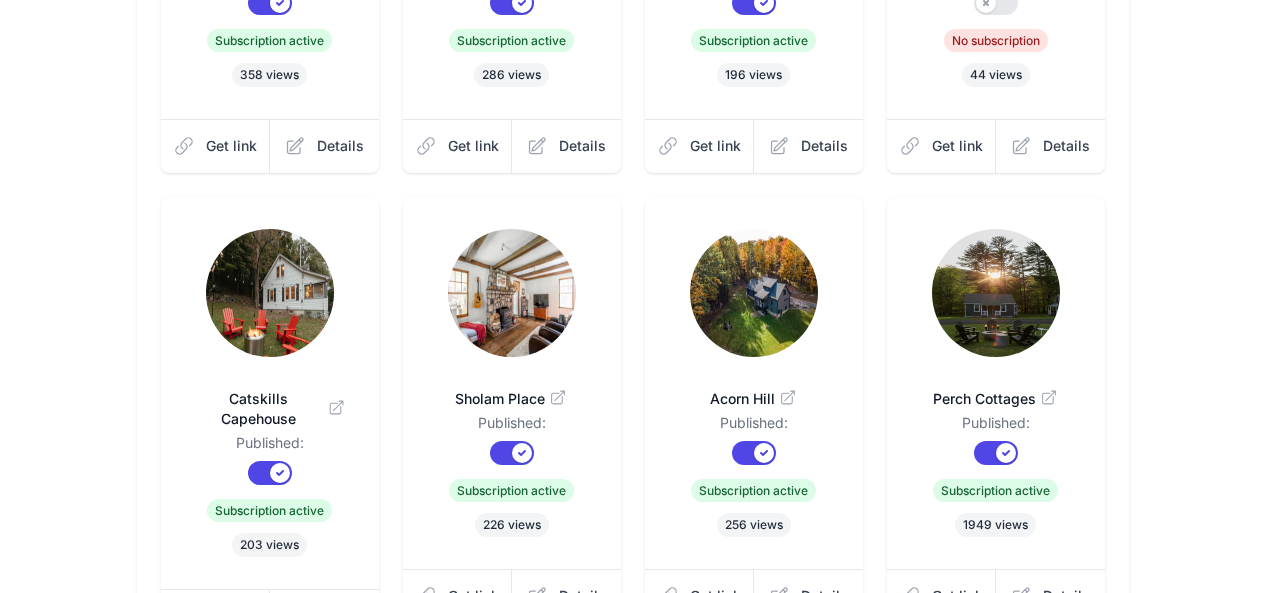 click at bounding box center [512, 293] 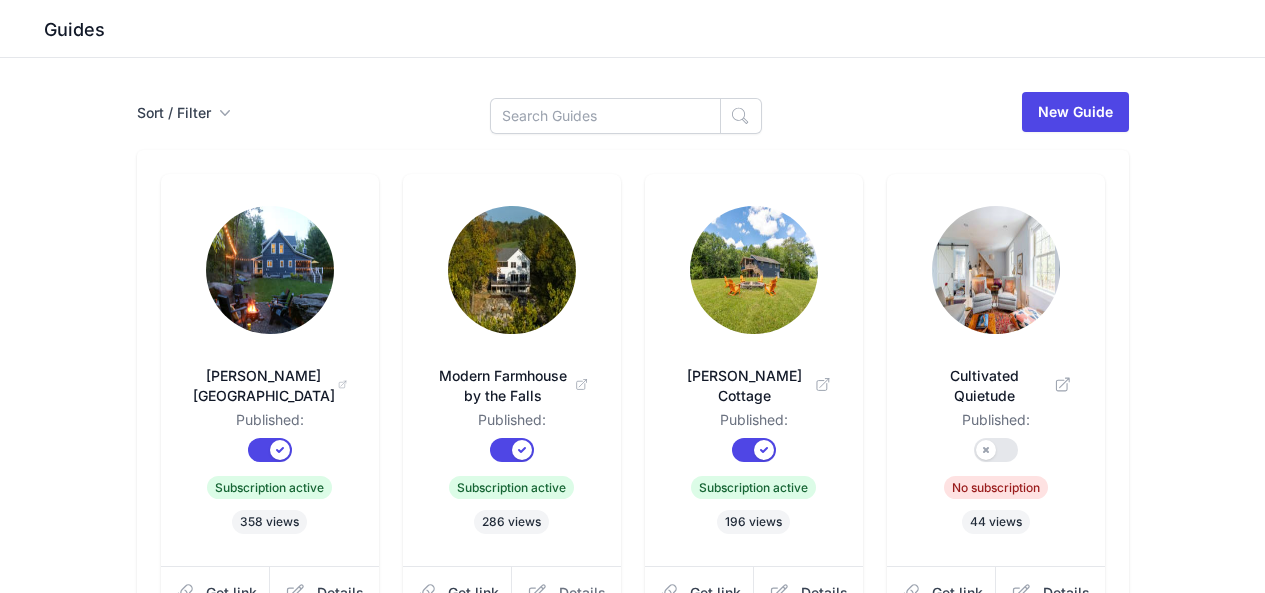 scroll, scrollTop: 0, scrollLeft: 0, axis: both 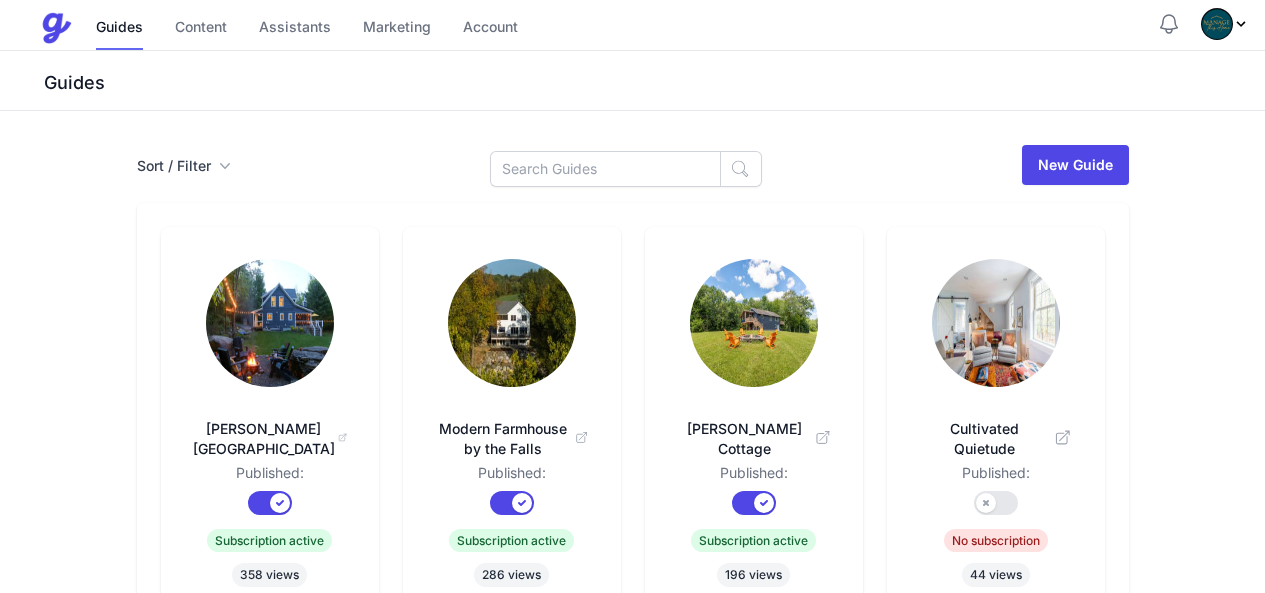 click at bounding box center [270, 323] 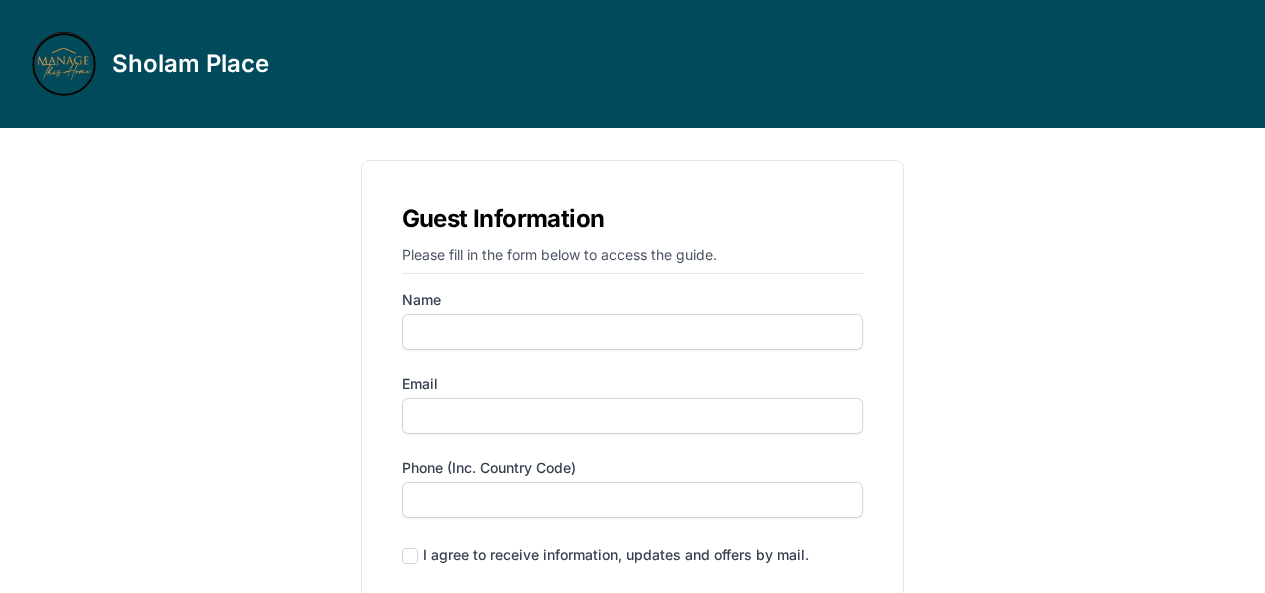scroll, scrollTop: 0, scrollLeft: 0, axis: both 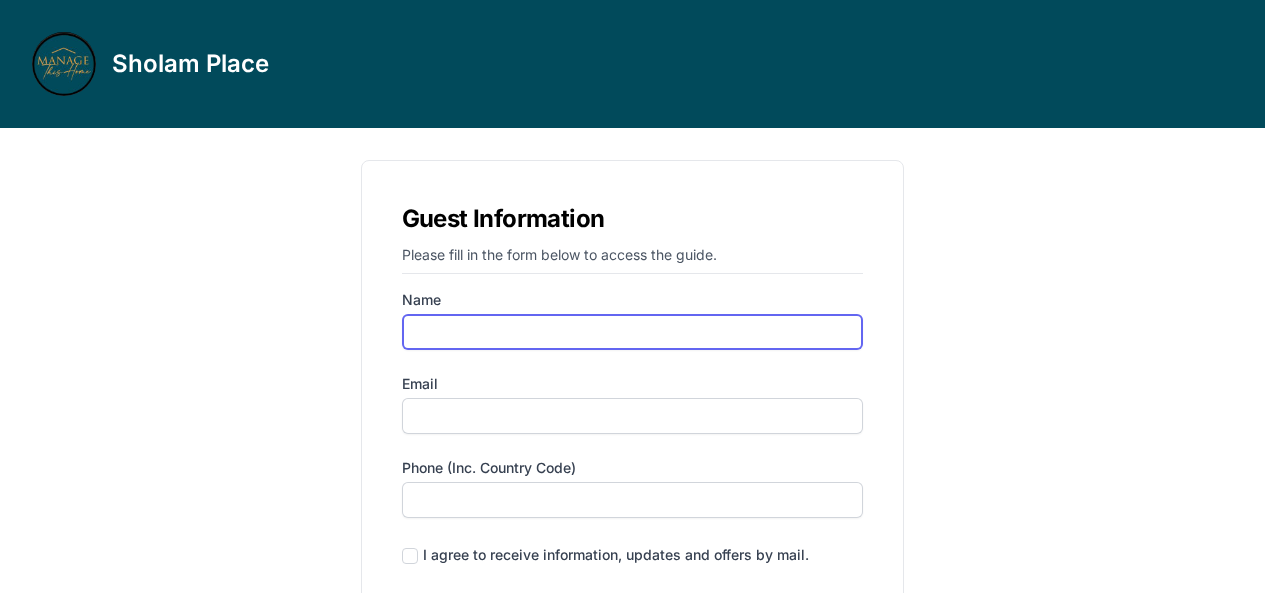 click on "Name" at bounding box center [633, 332] 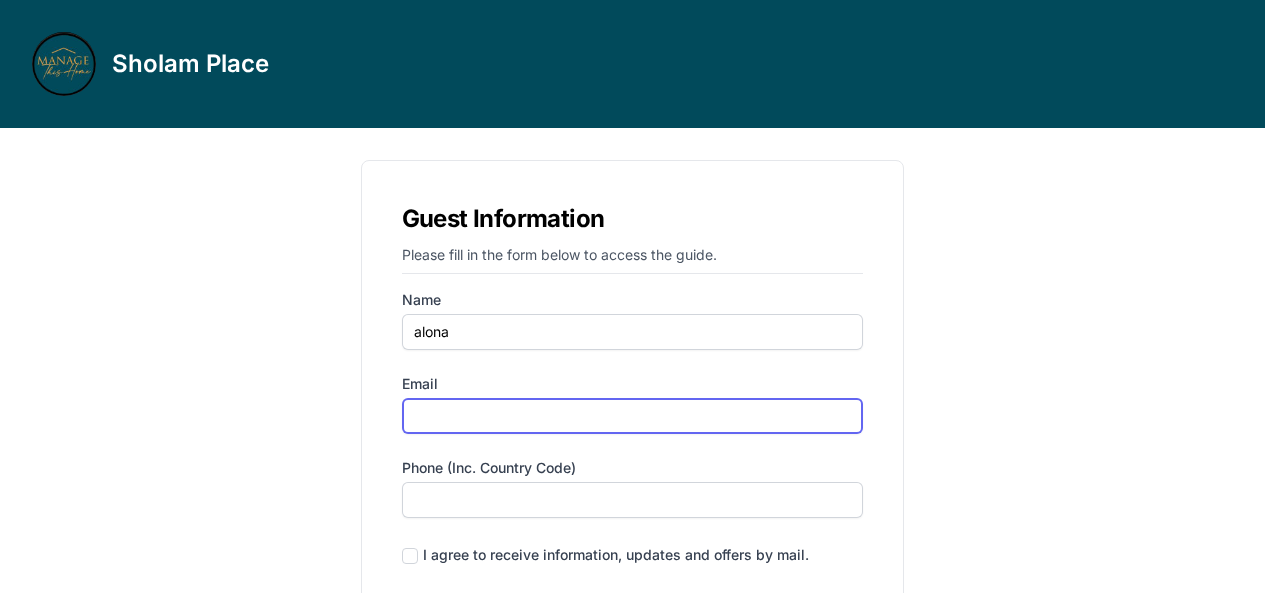 click on "Email" at bounding box center (633, 416) 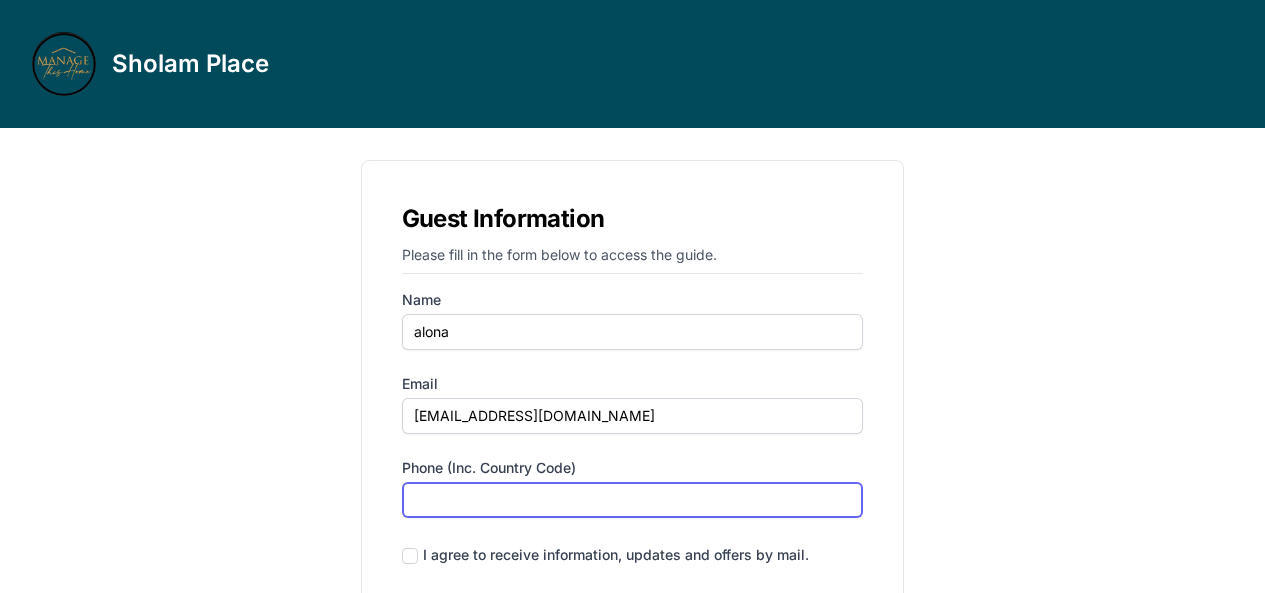 click on "Phone (inc. country code)" at bounding box center (633, 500) 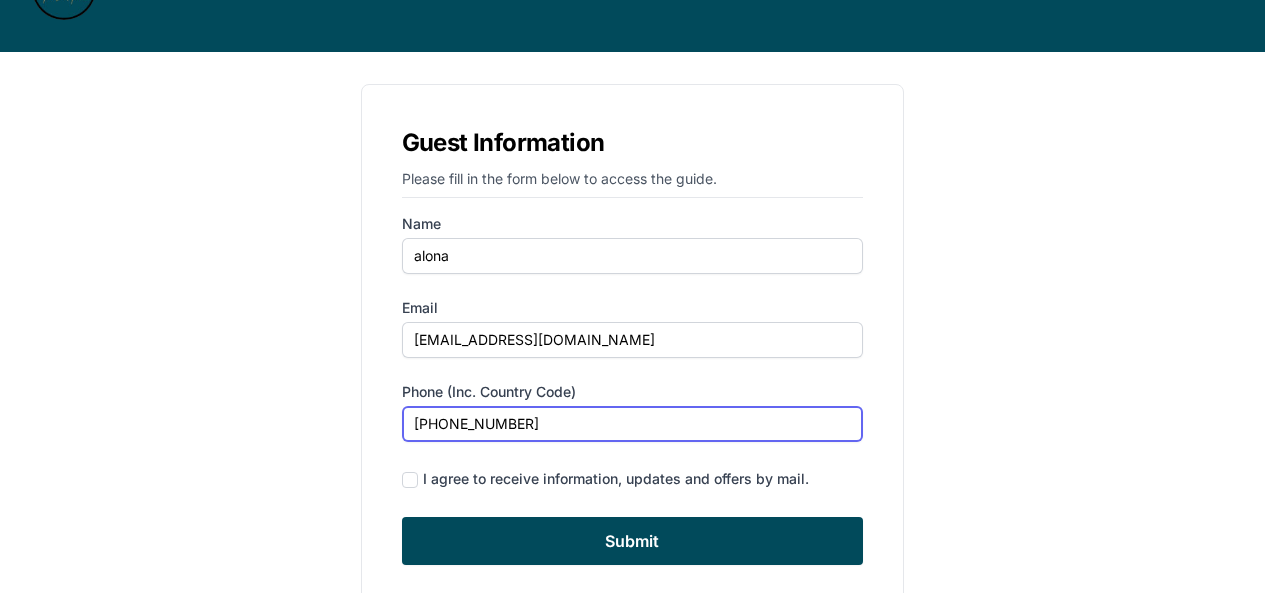 scroll, scrollTop: 145, scrollLeft: 0, axis: vertical 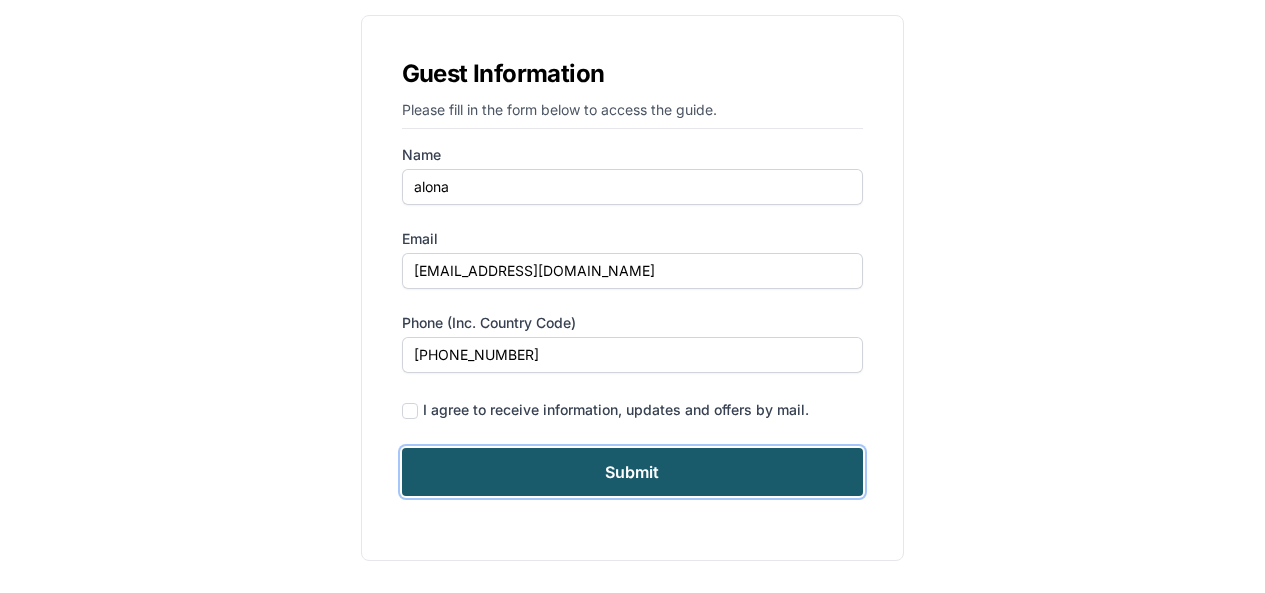 click on "Submit" at bounding box center (633, 472) 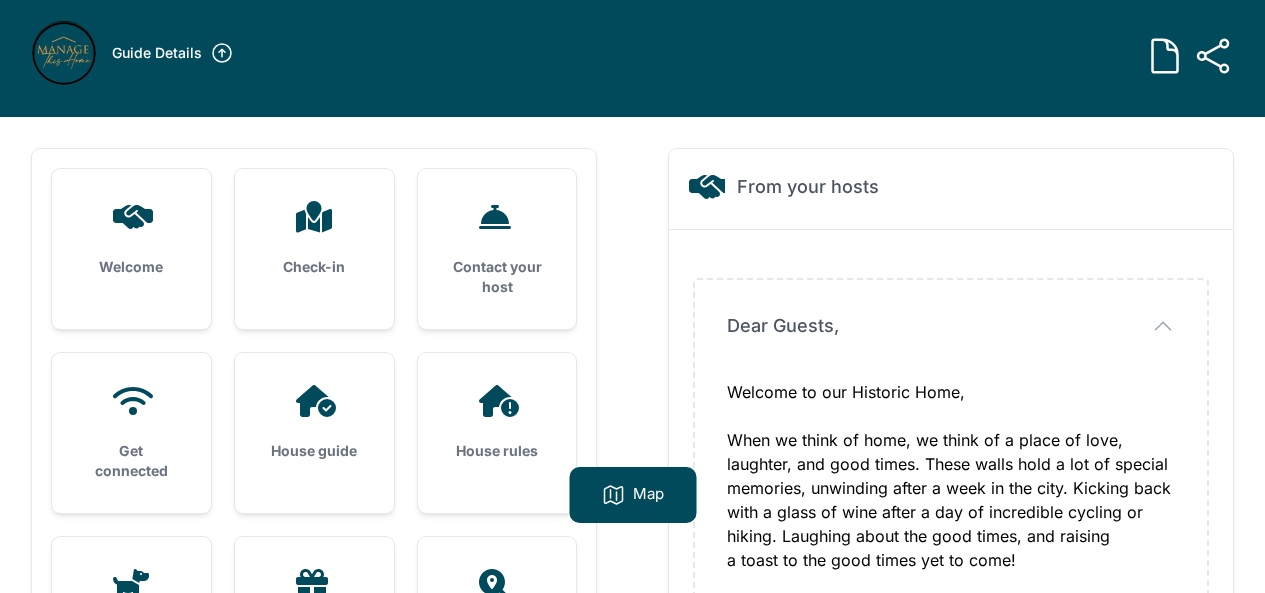 scroll, scrollTop: 0, scrollLeft: 0, axis: both 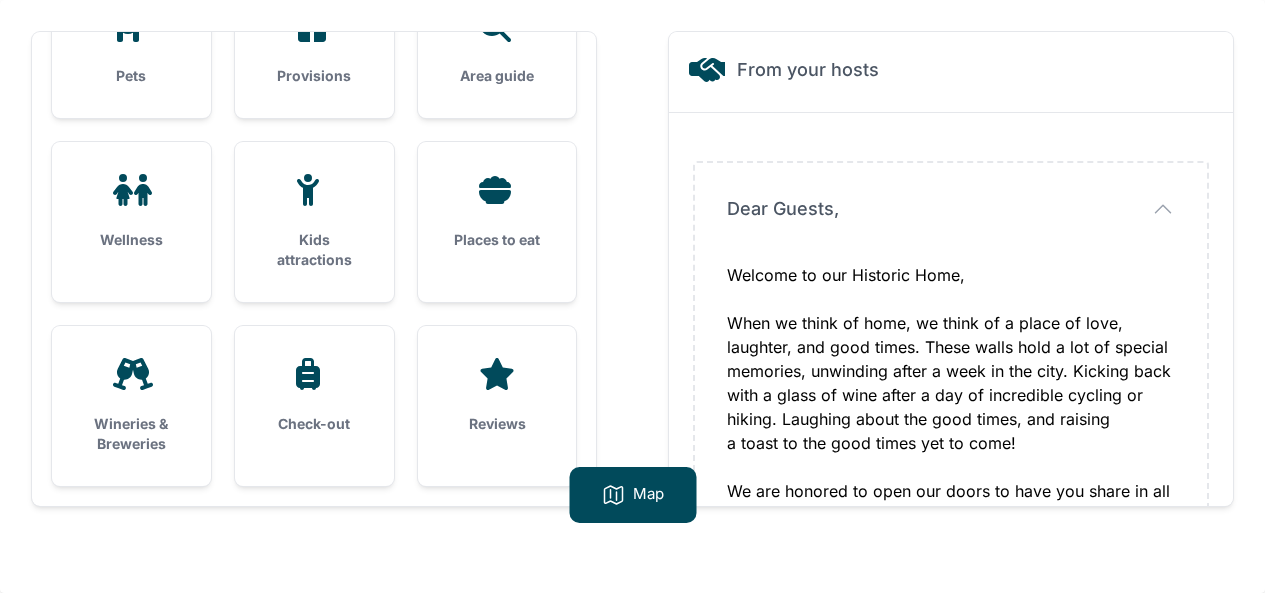 click on "Check-out" at bounding box center (314, 424) 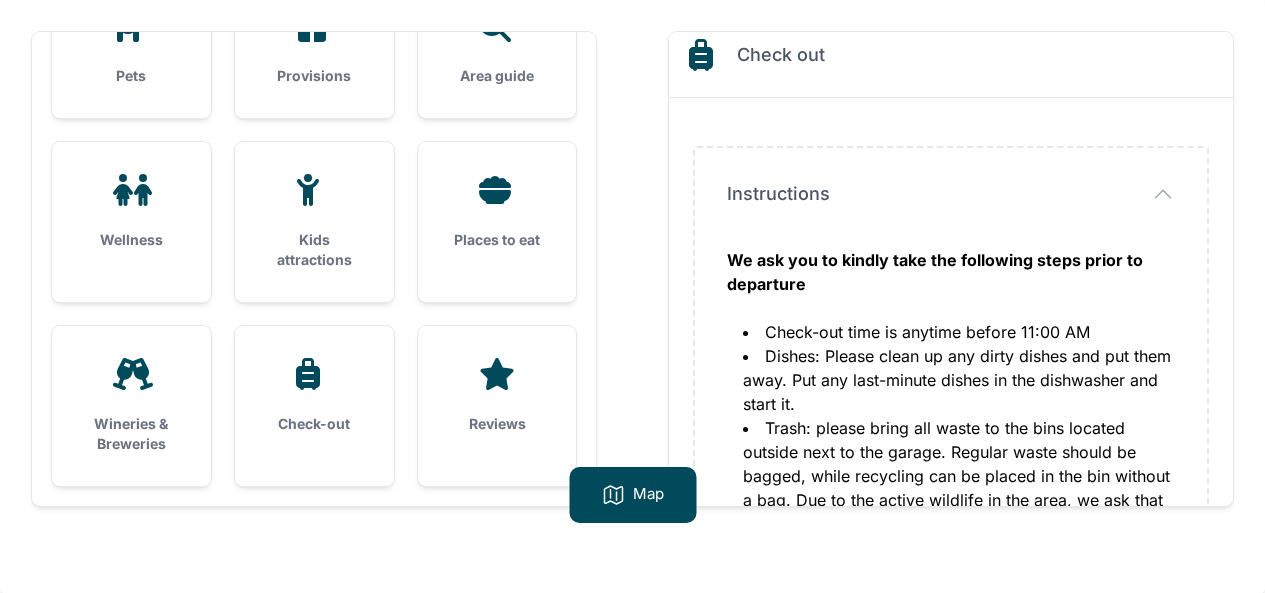 scroll, scrollTop: 0, scrollLeft: 0, axis: both 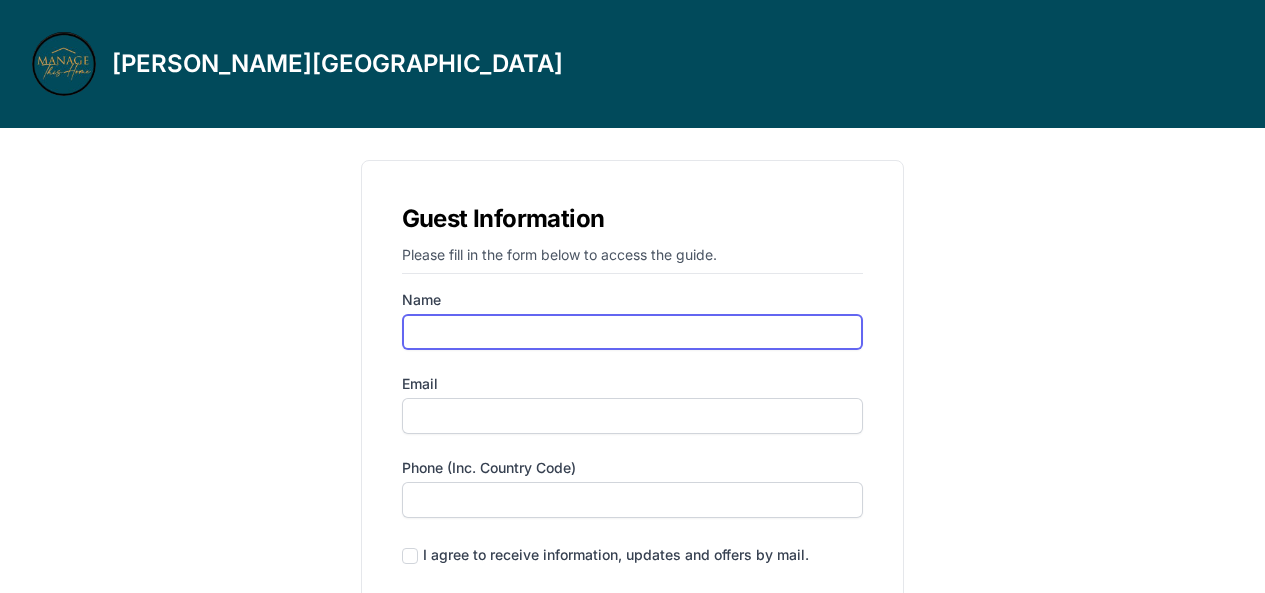 click on "Name" at bounding box center [633, 332] 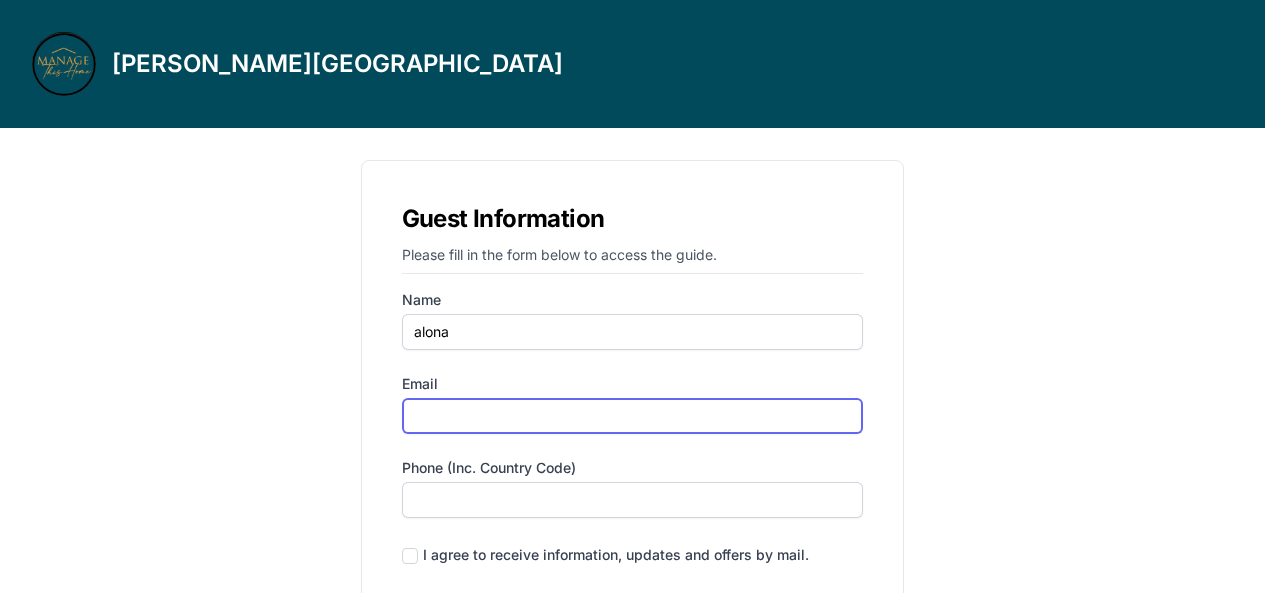 click on "Email" at bounding box center [633, 416] 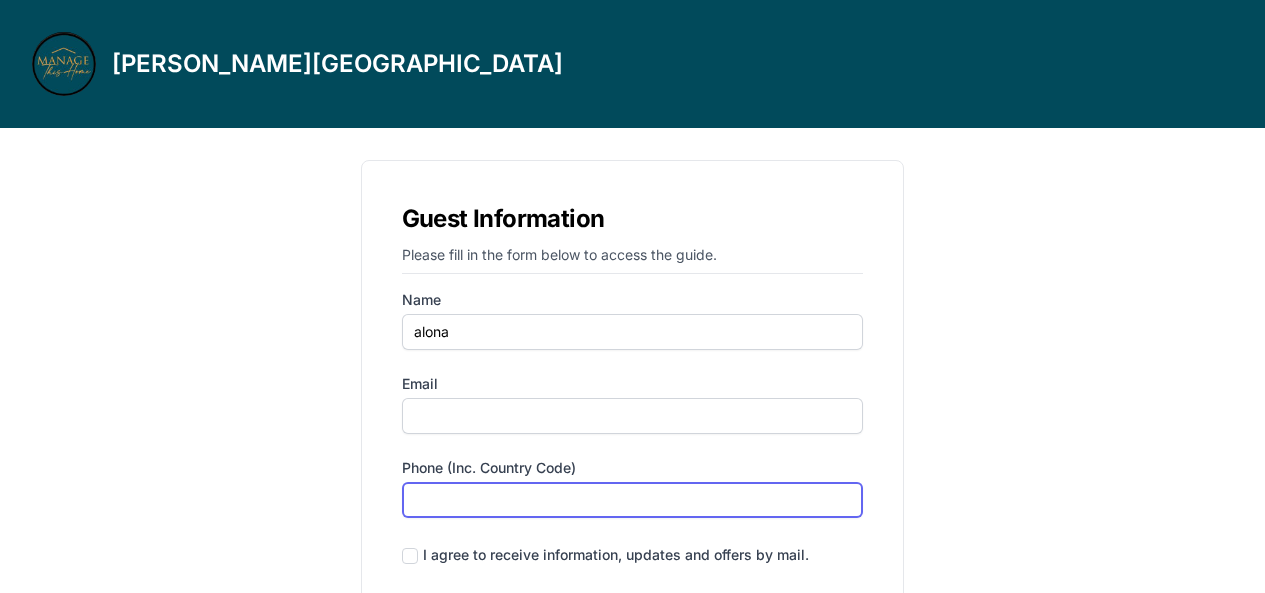 click on "Phone (inc. country code)" at bounding box center (633, 500) 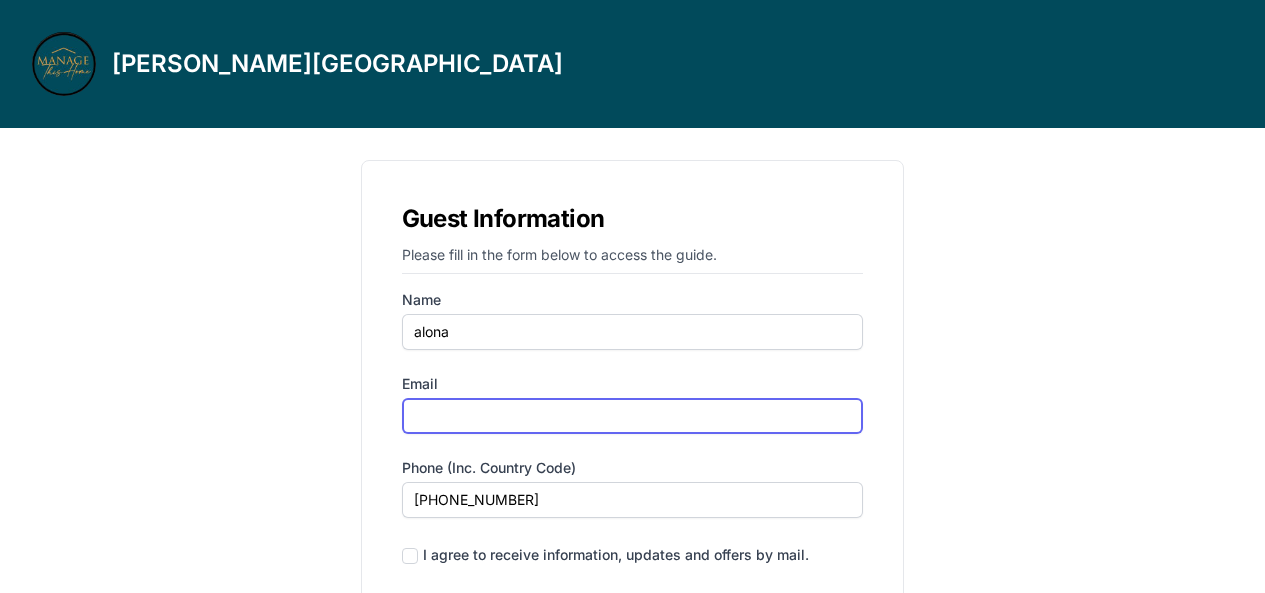 click on "Email" at bounding box center [633, 416] 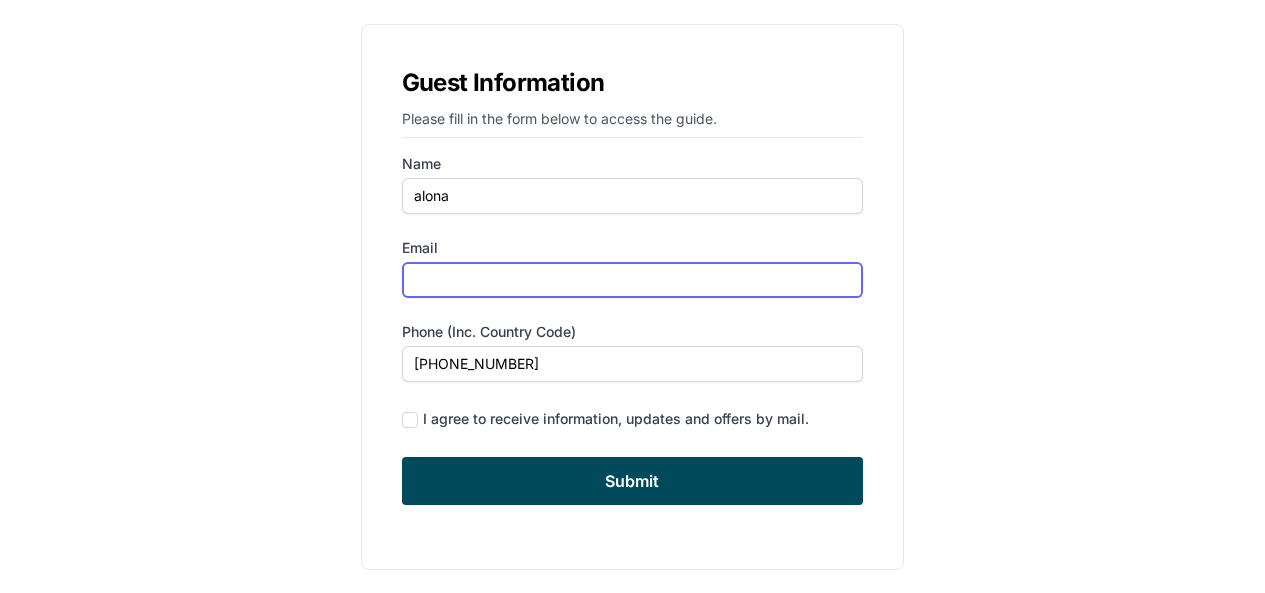 scroll, scrollTop: 145, scrollLeft: 0, axis: vertical 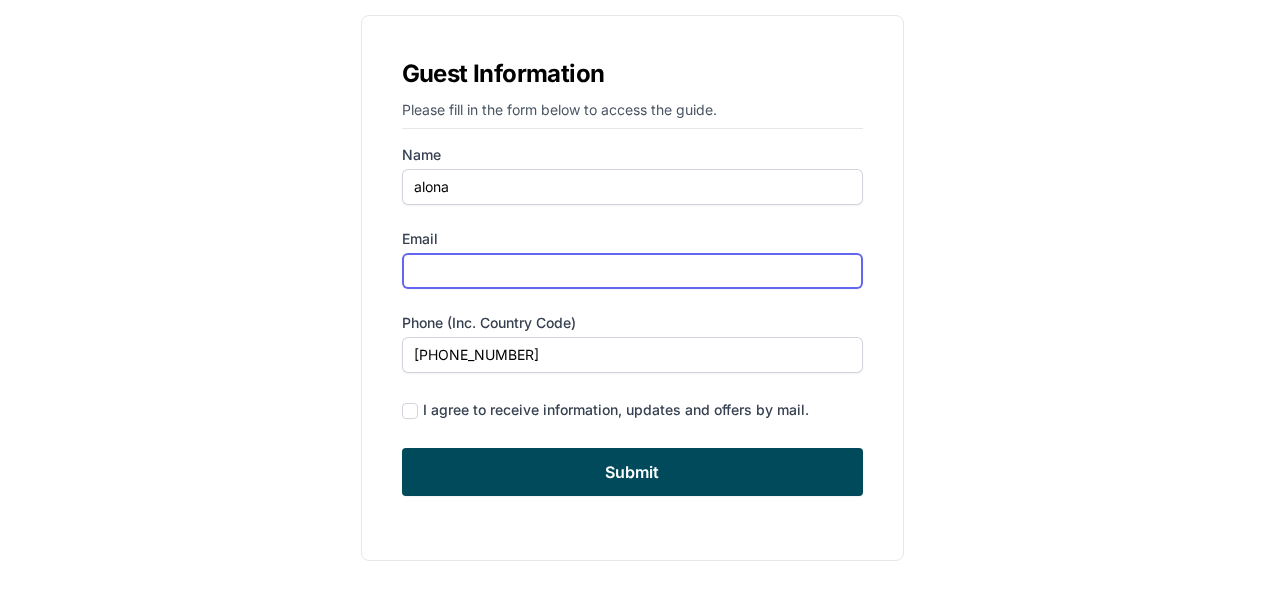 click on "Email" at bounding box center (633, 271) 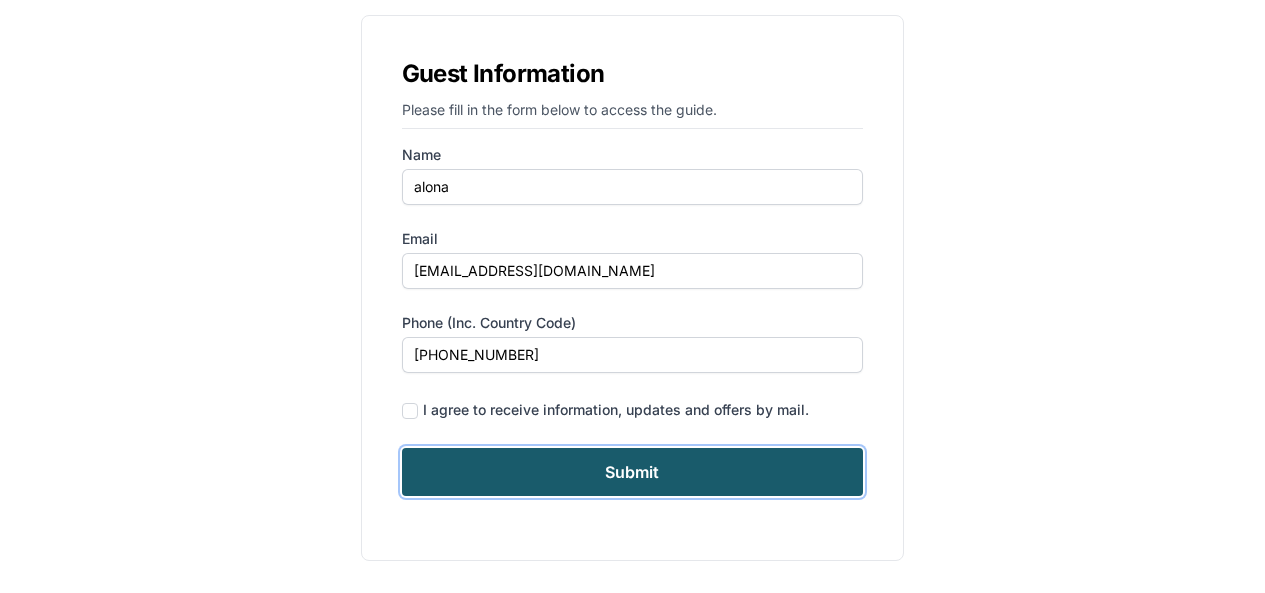 click on "Submit" at bounding box center (633, 472) 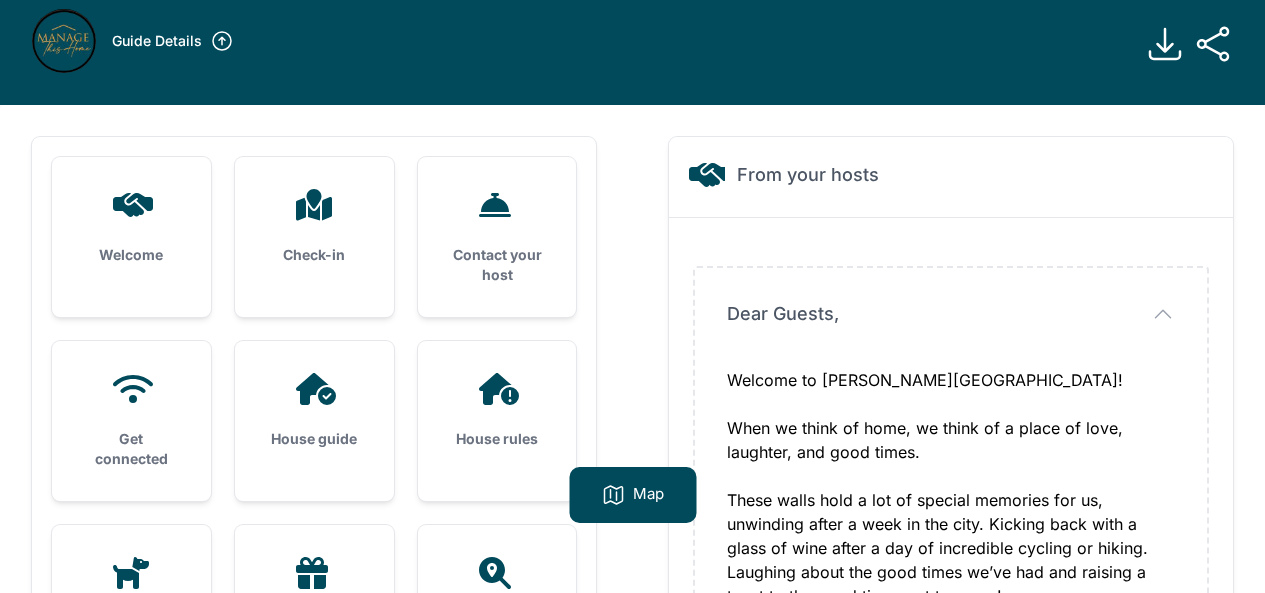 scroll, scrollTop: 0, scrollLeft: 0, axis: both 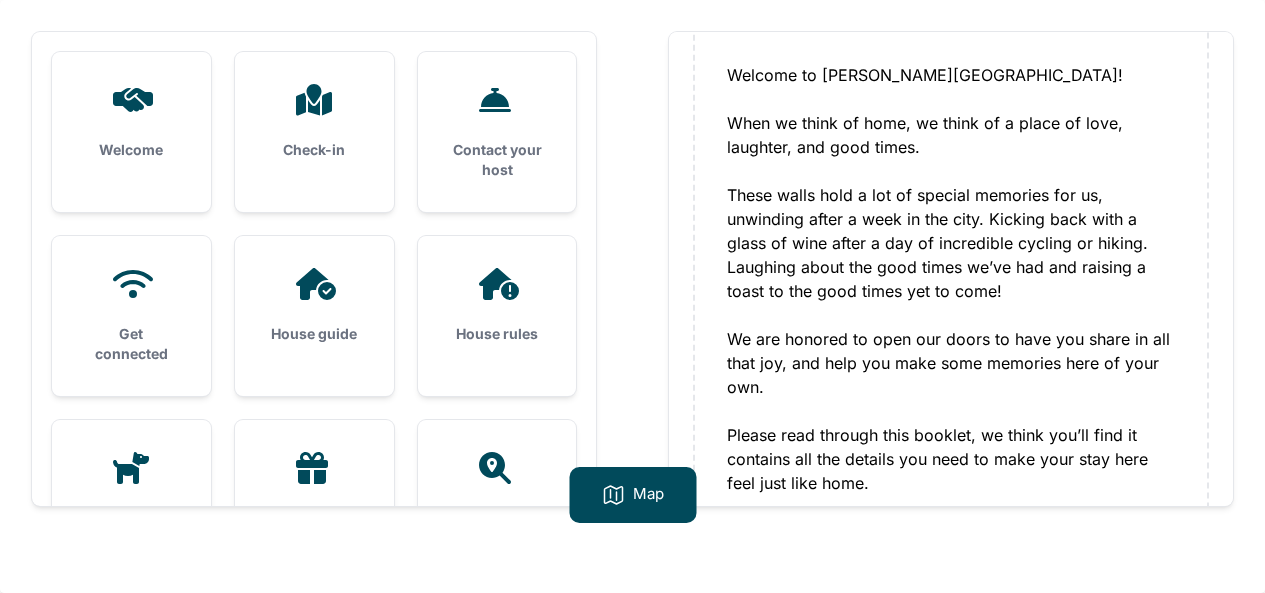 click on "Check-in" at bounding box center [314, 150] 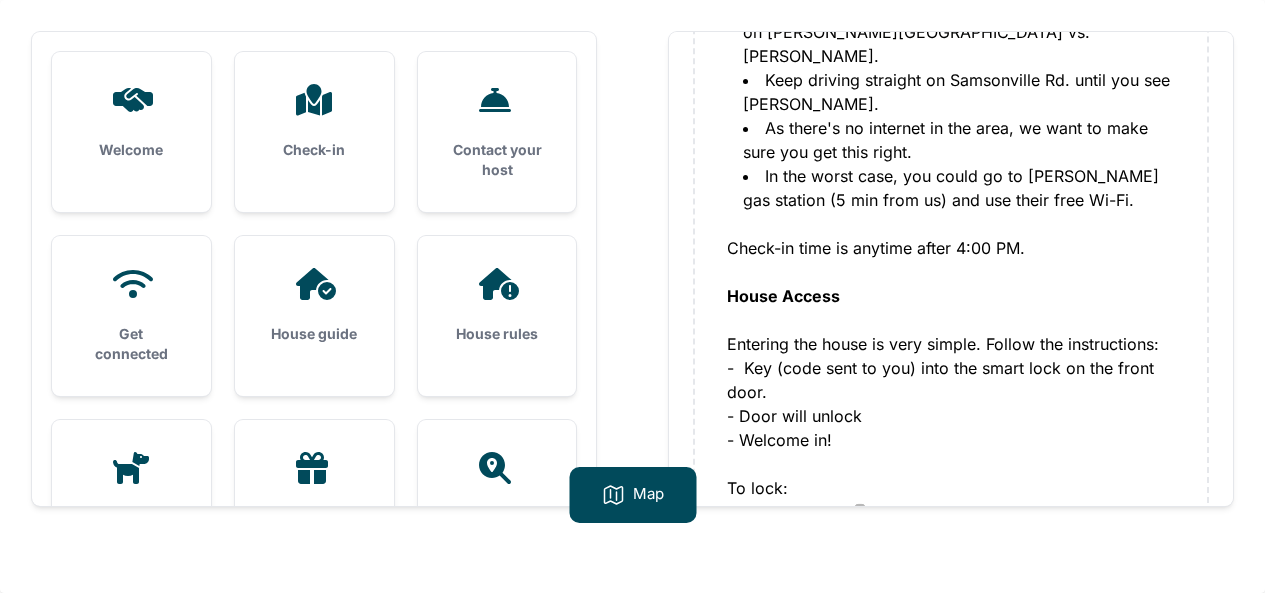 scroll, scrollTop: 383, scrollLeft: 0, axis: vertical 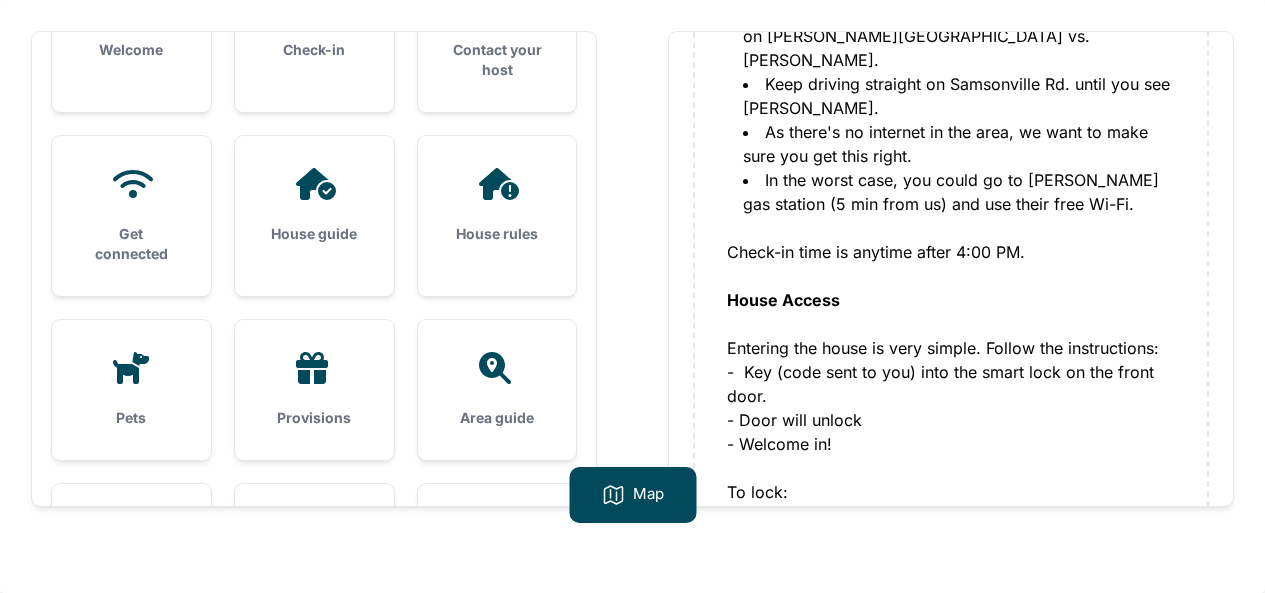 click 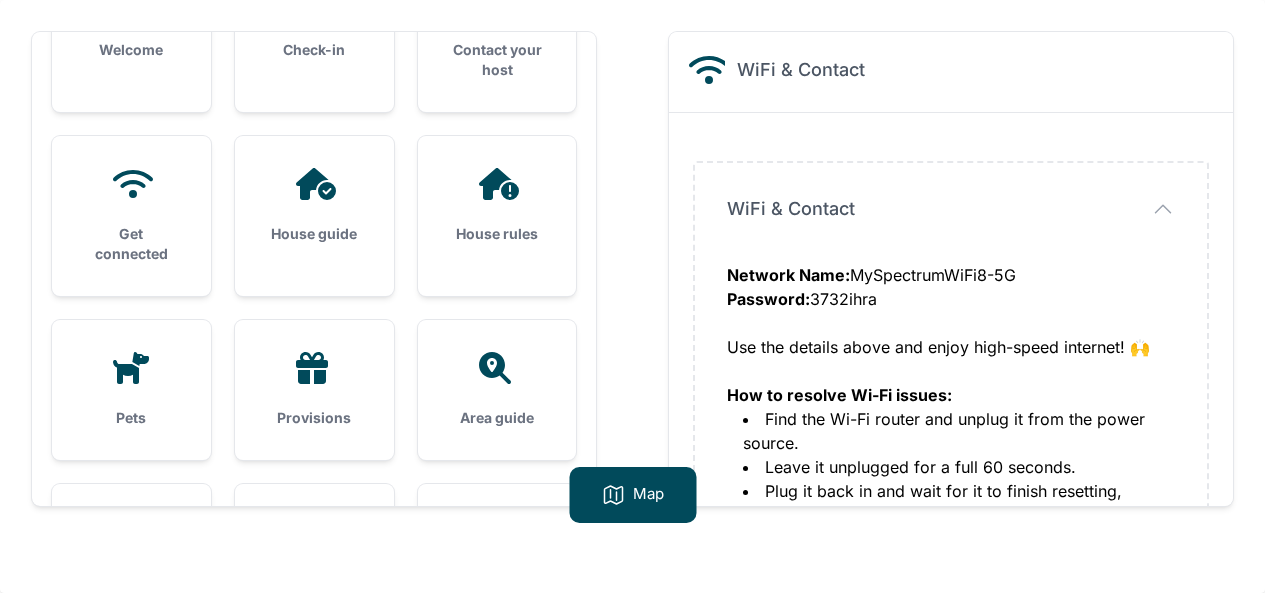 scroll, scrollTop: 100, scrollLeft: 0, axis: vertical 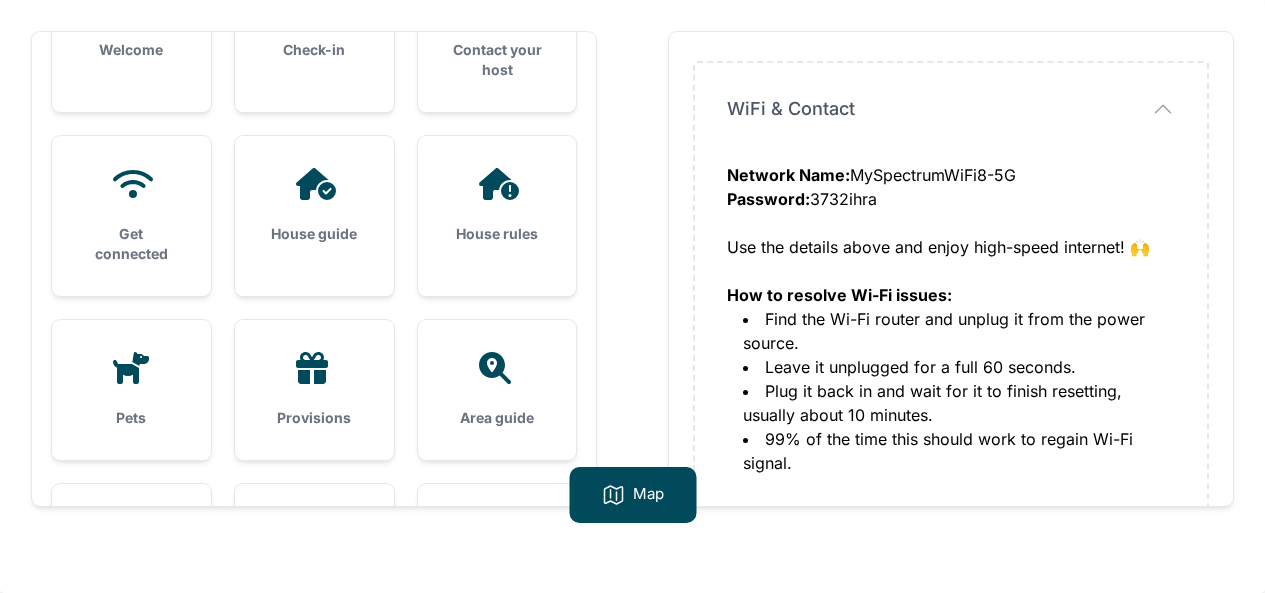 drag, startPoint x: 985, startPoint y: 184, endPoint x: 860, endPoint y: 186, distance: 125.016 